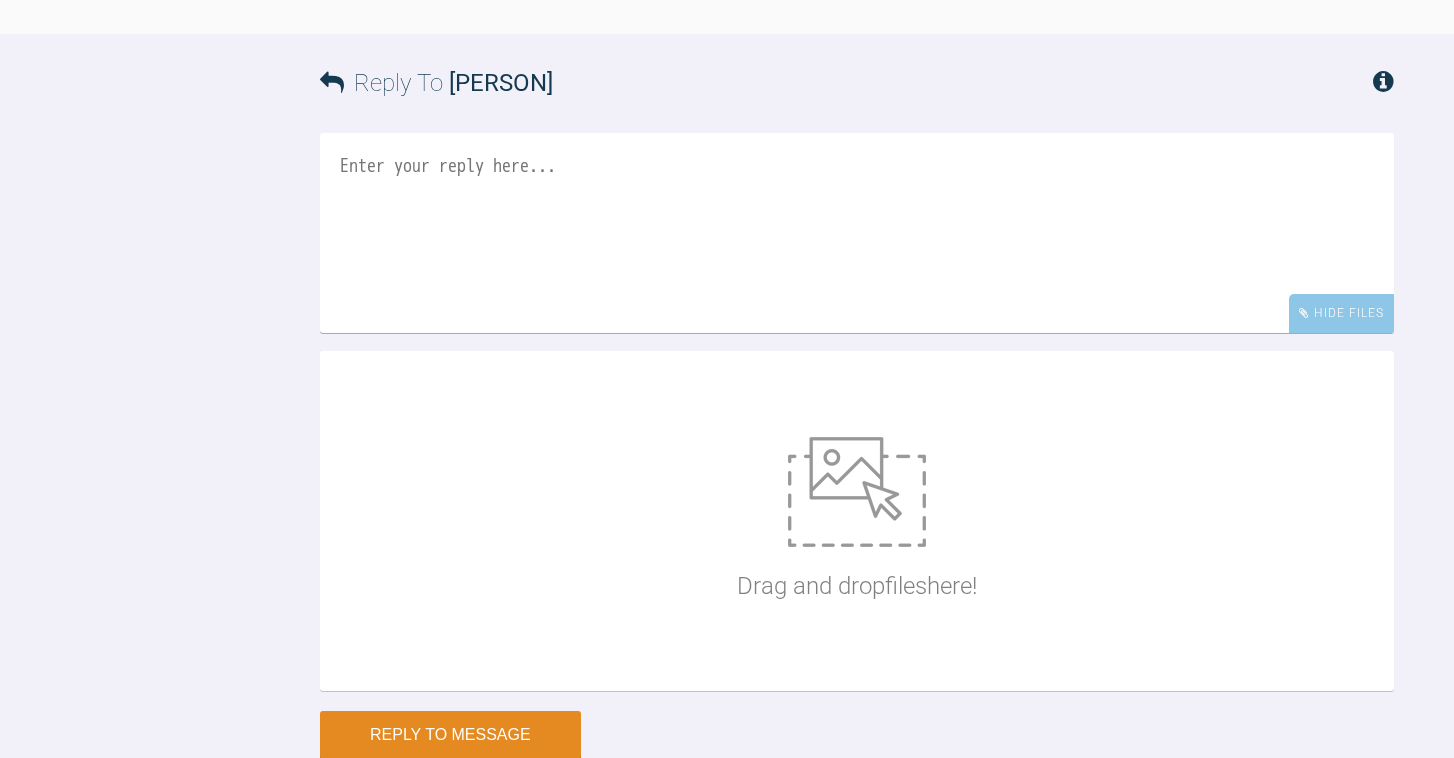 scroll, scrollTop: 25710, scrollLeft: 0, axis: vertical 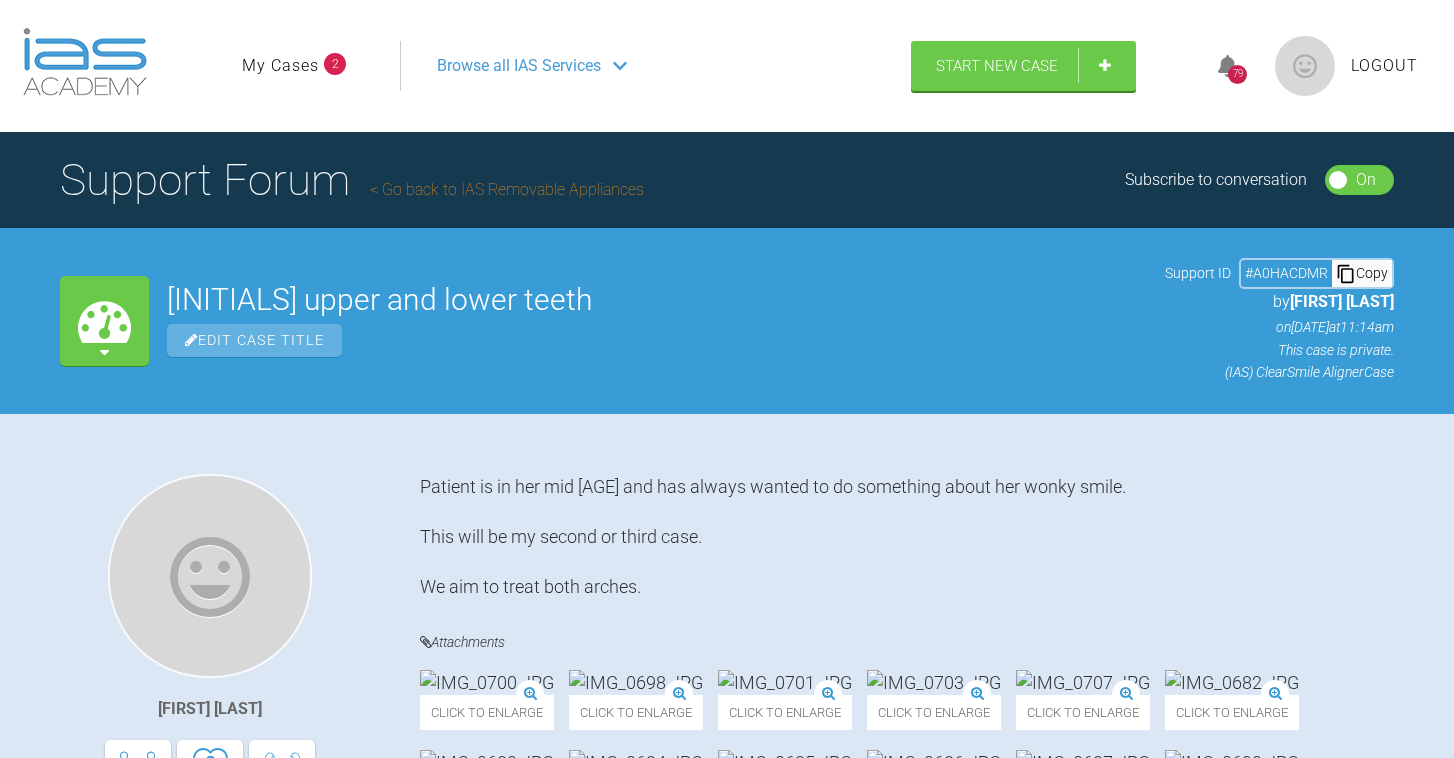click on "My Cases" at bounding box center (280, 66) 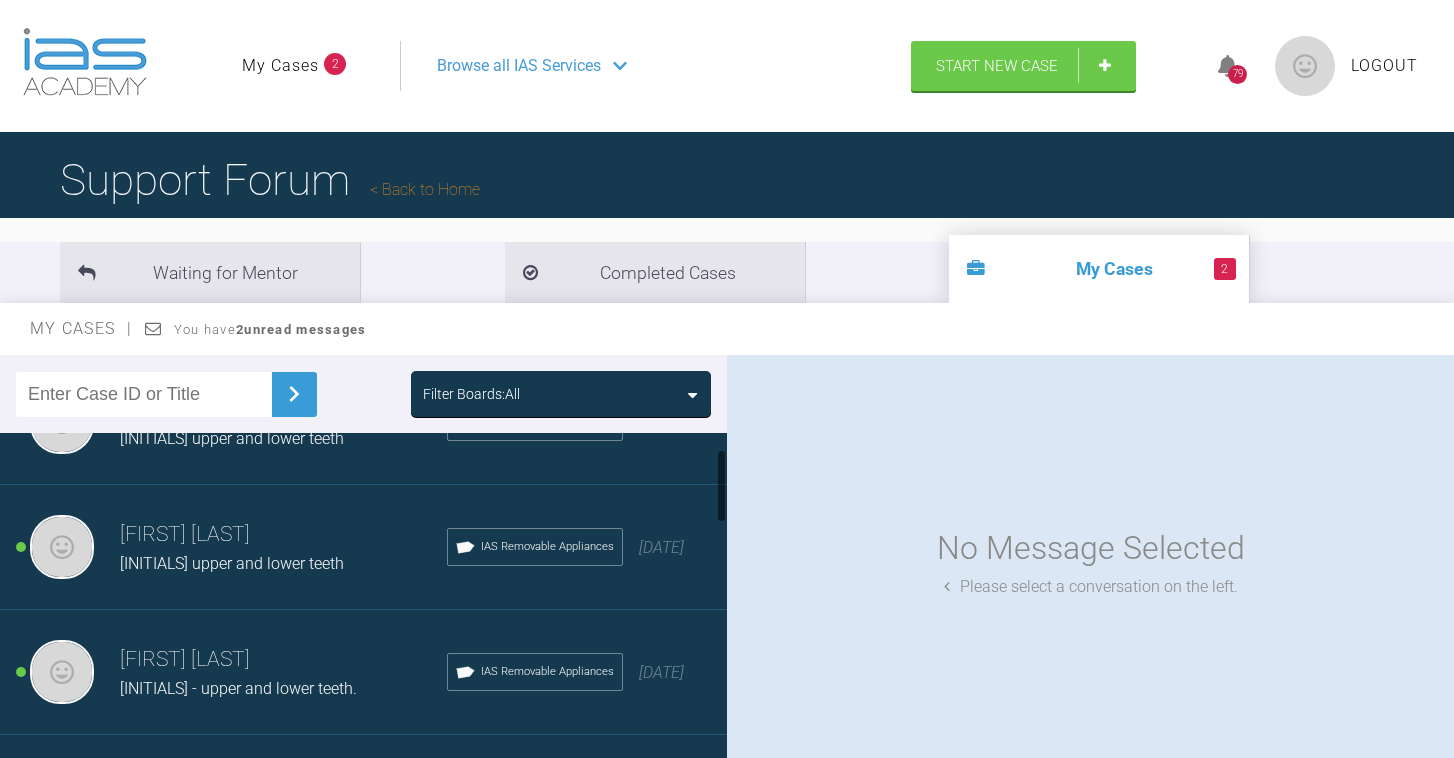 scroll, scrollTop: 72, scrollLeft: 0, axis: vertical 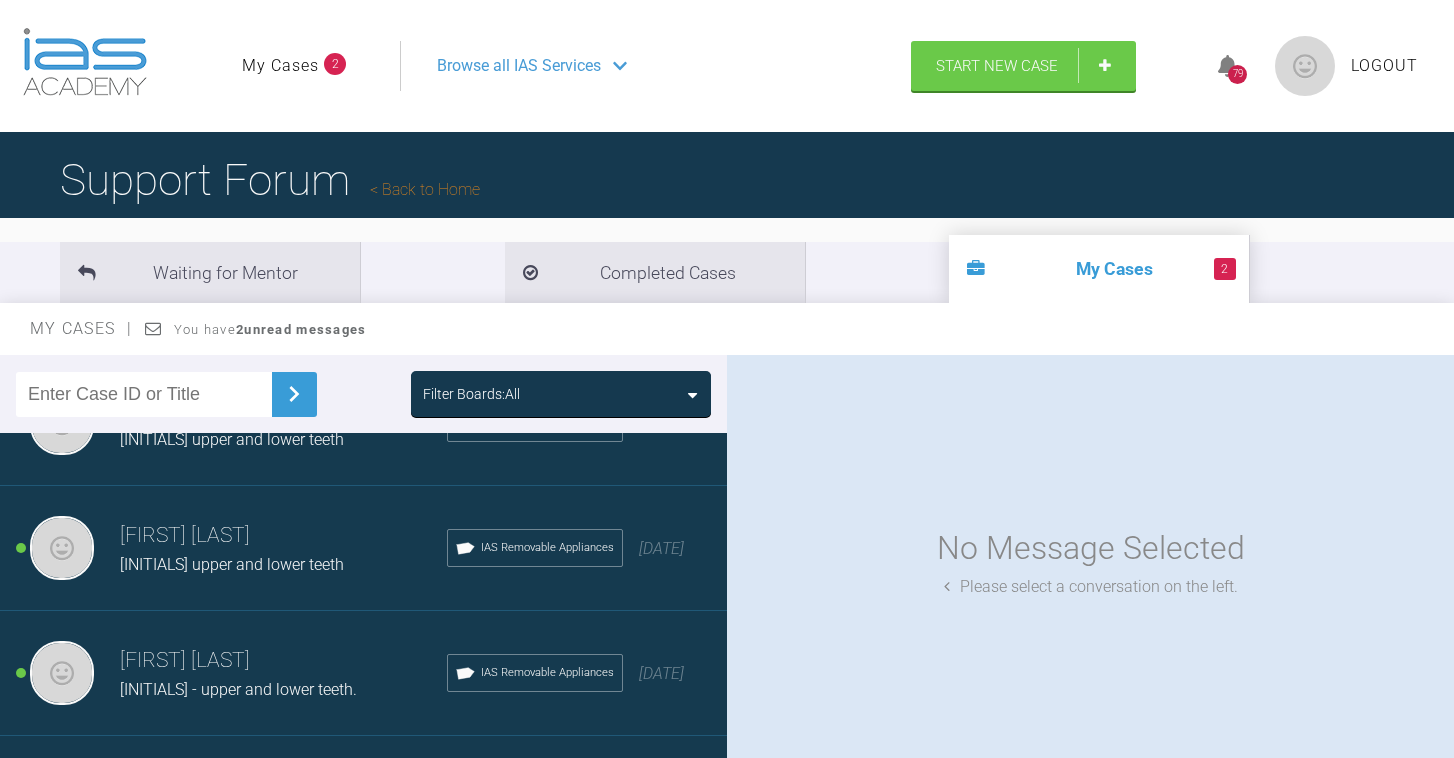 click on "[INITIALS] upper and lower teeth" at bounding box center (283, 565) 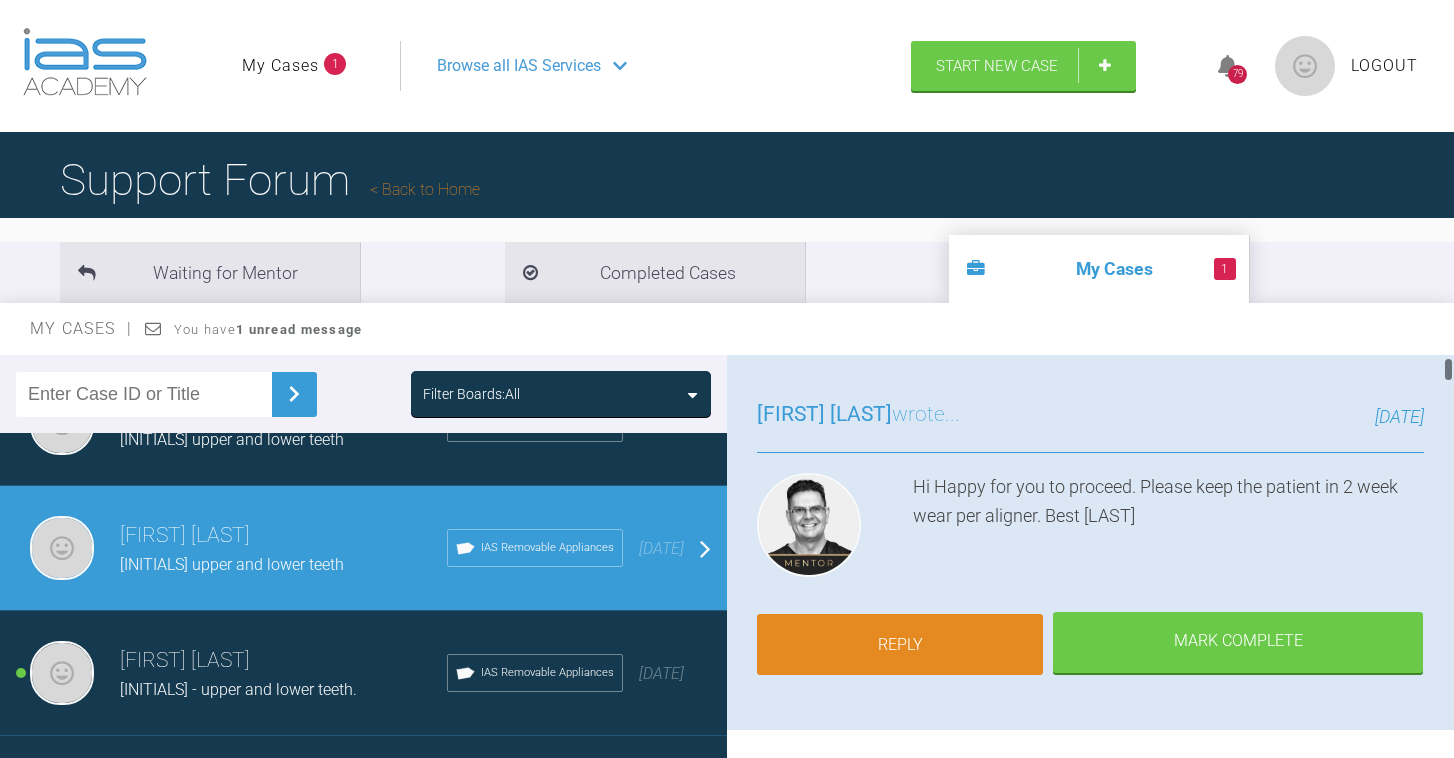 scroll, scrollTop: 108, scrollLeft: 0, axis: vertical 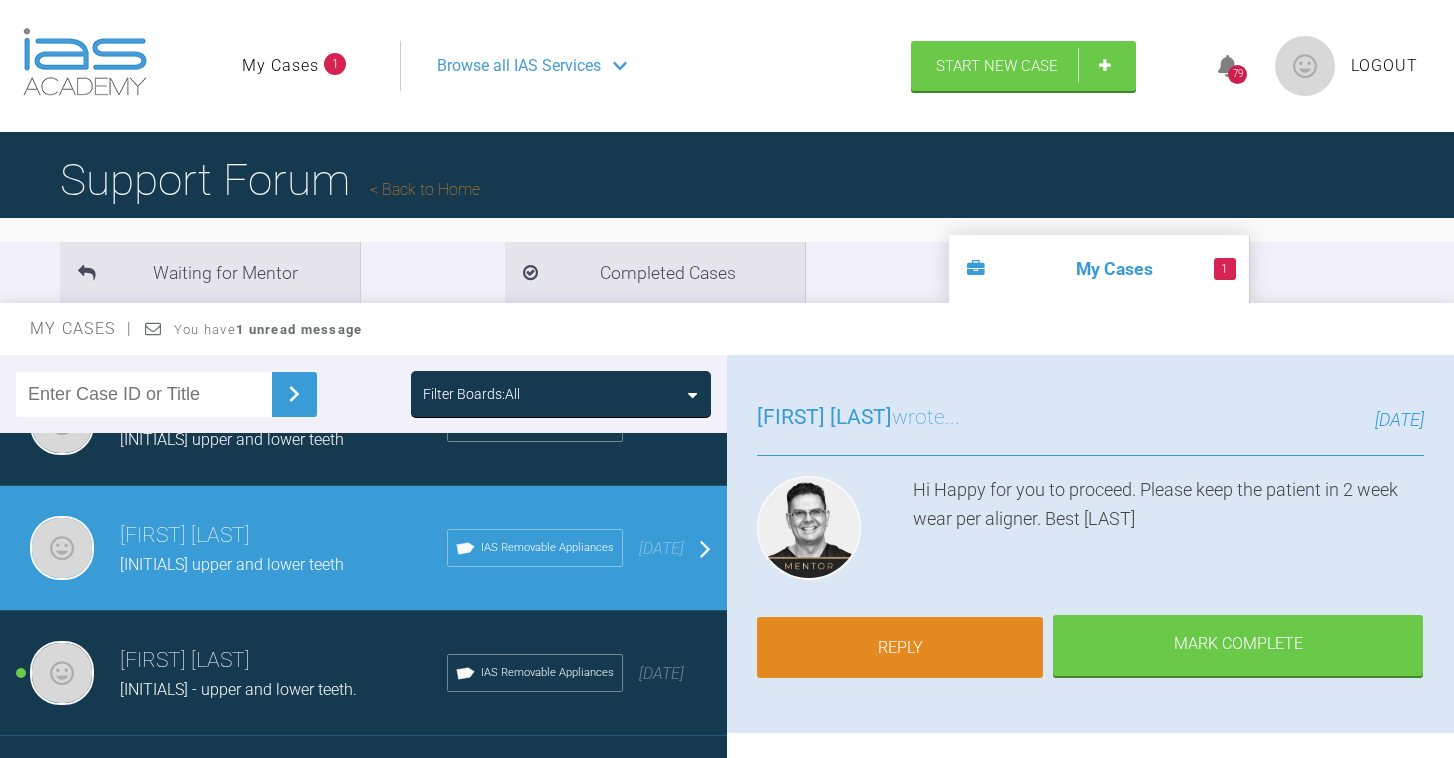 click on "Reply" at bounding box center (900, 648) 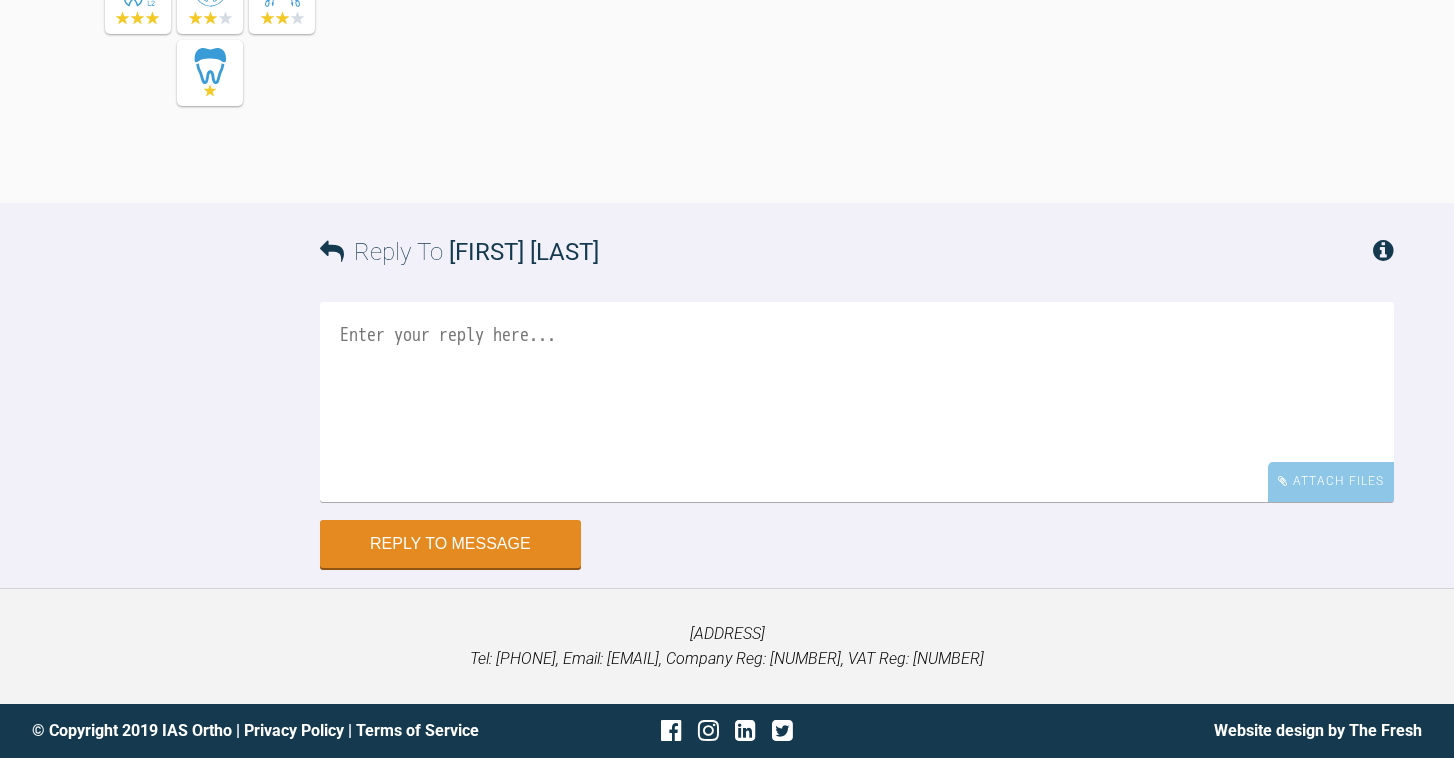 scroll, scrollTop: 27909, scrollLeft: 0, axis: vertical 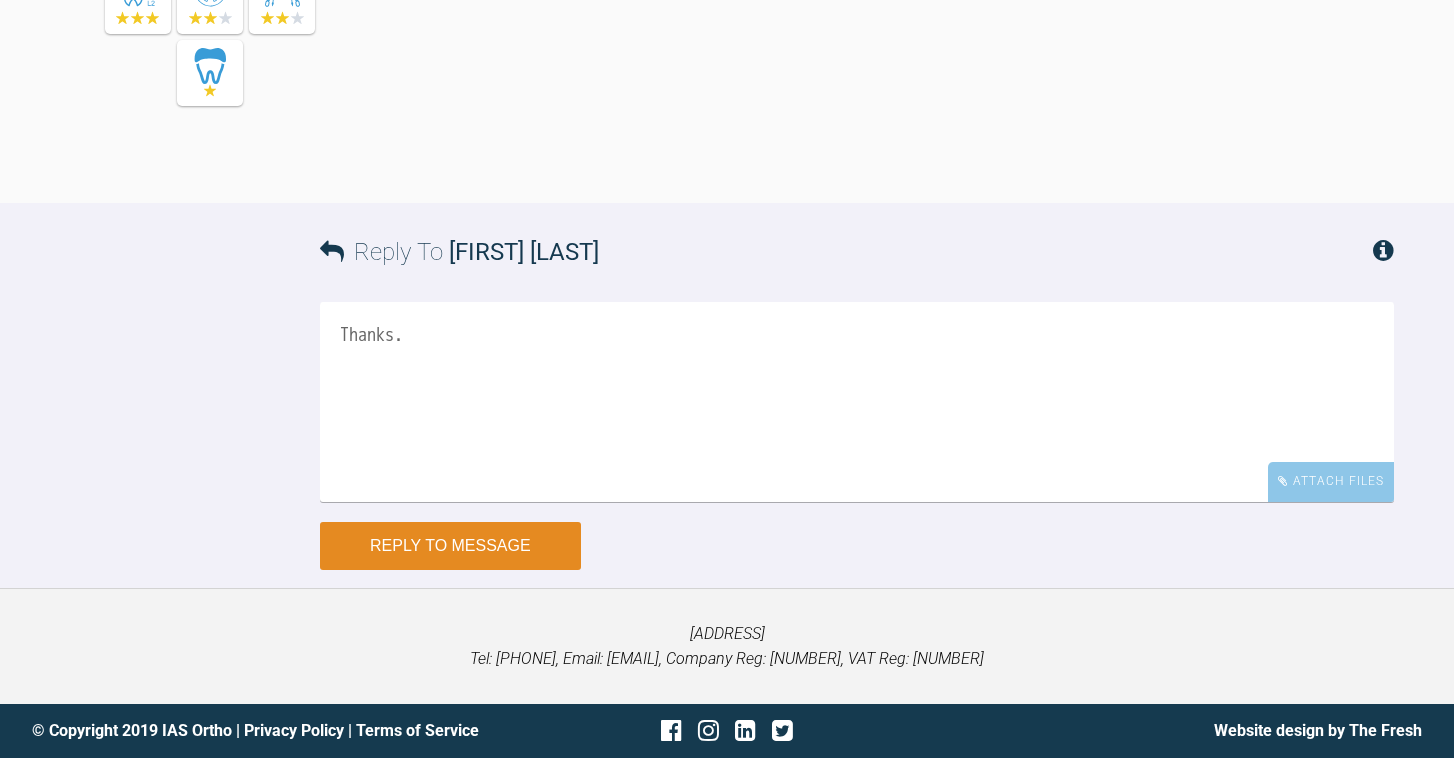 type on "Thanks." 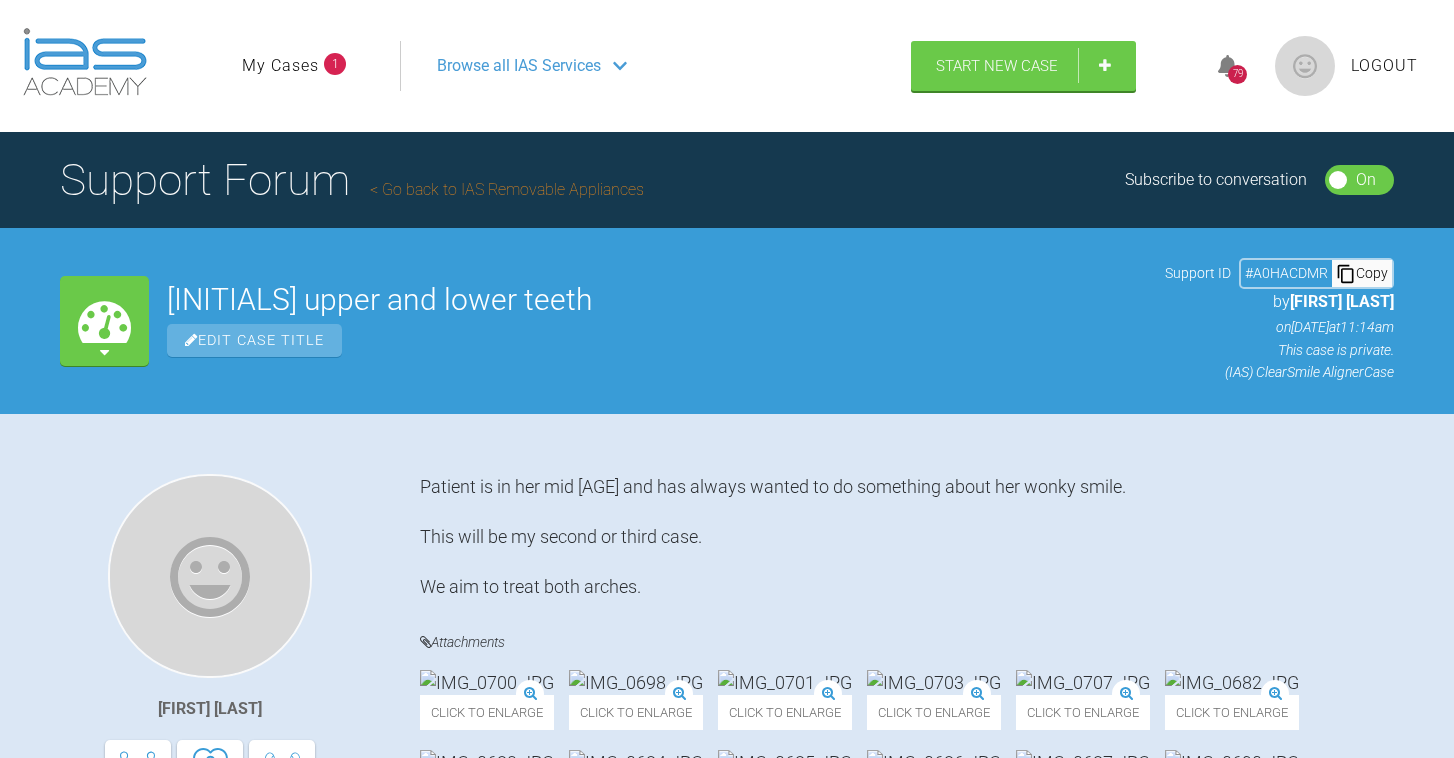 scroll, scrollTop: 0, scrollLeft: 0, axis: both 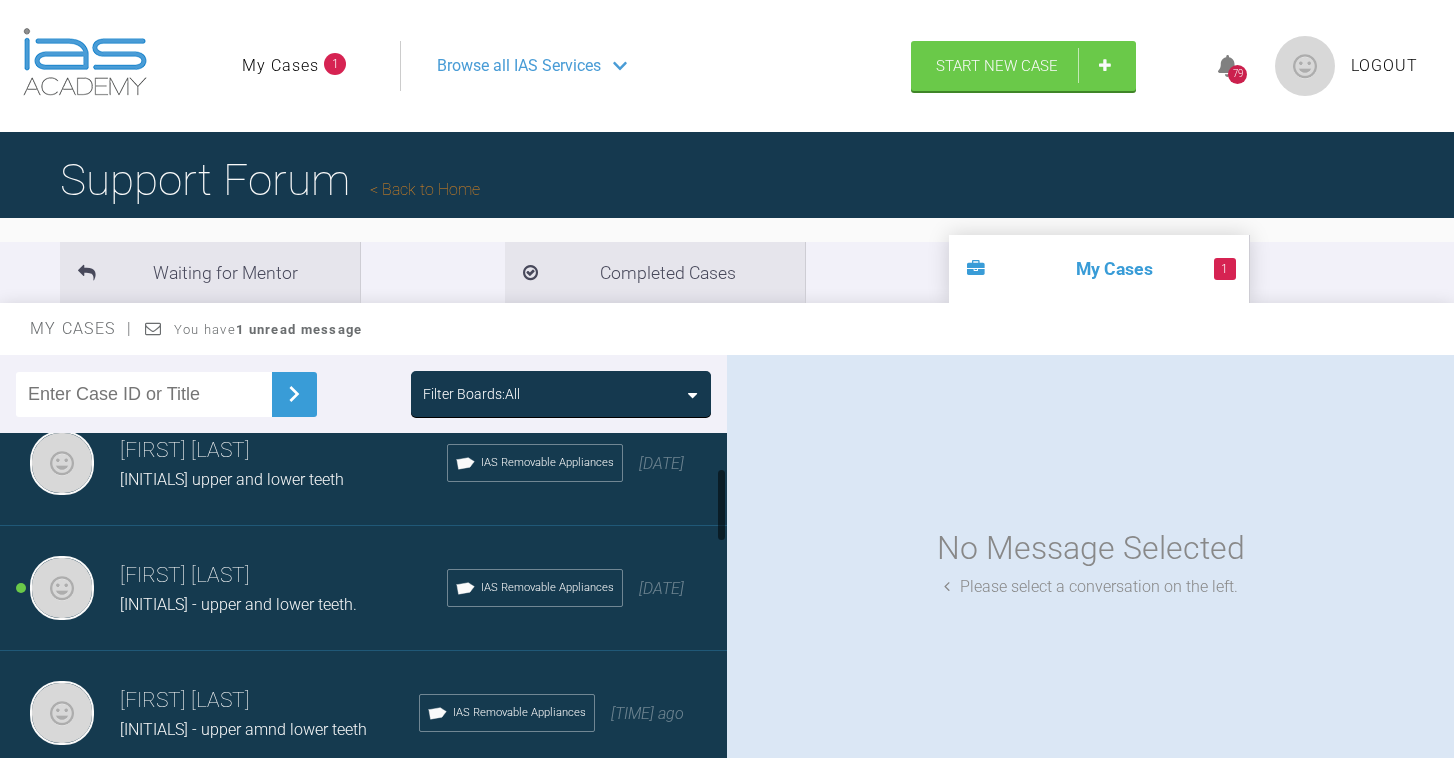 click on "[FIRST] [LAST]" at bounding box center [283, 576] 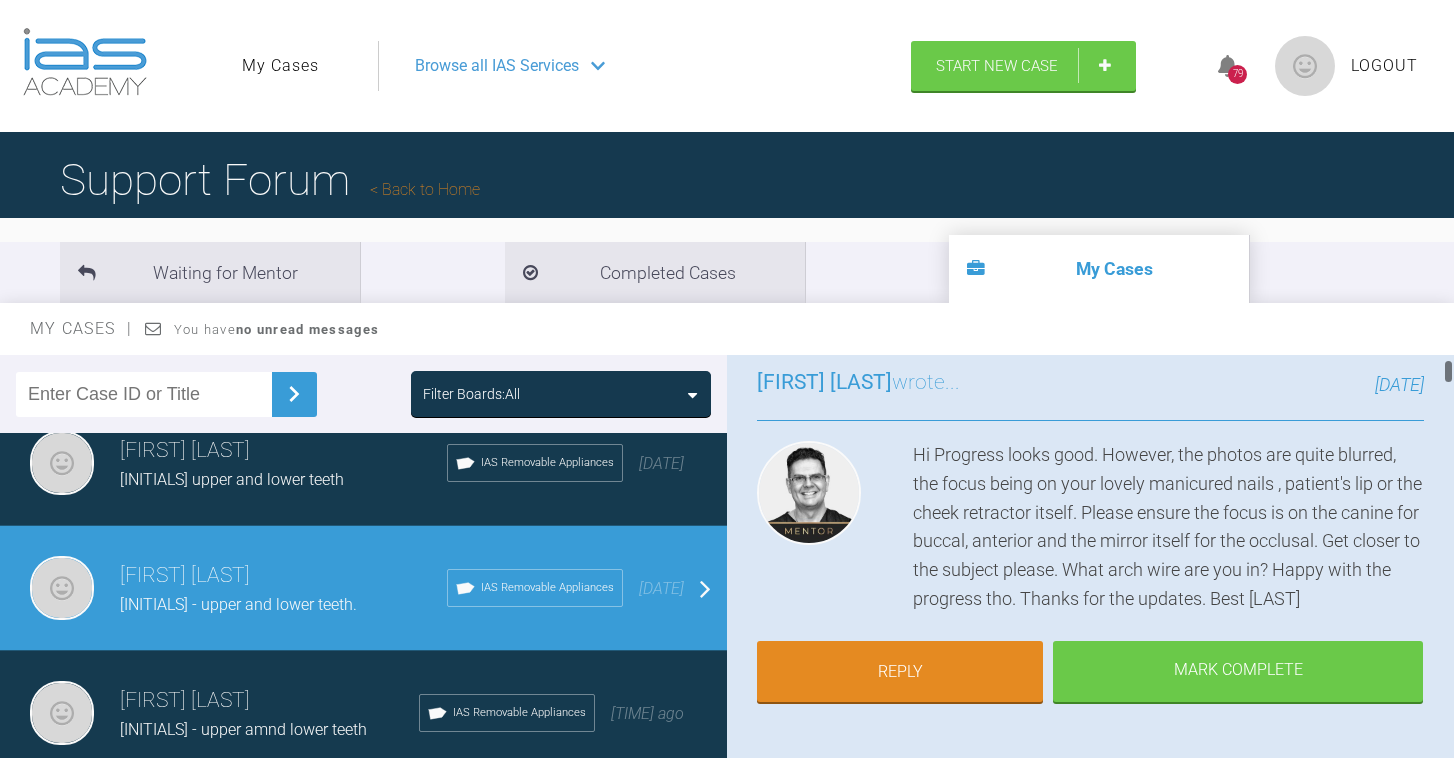 scroll, scrollTop: 170, scrollLeft: 0, axis: vertical 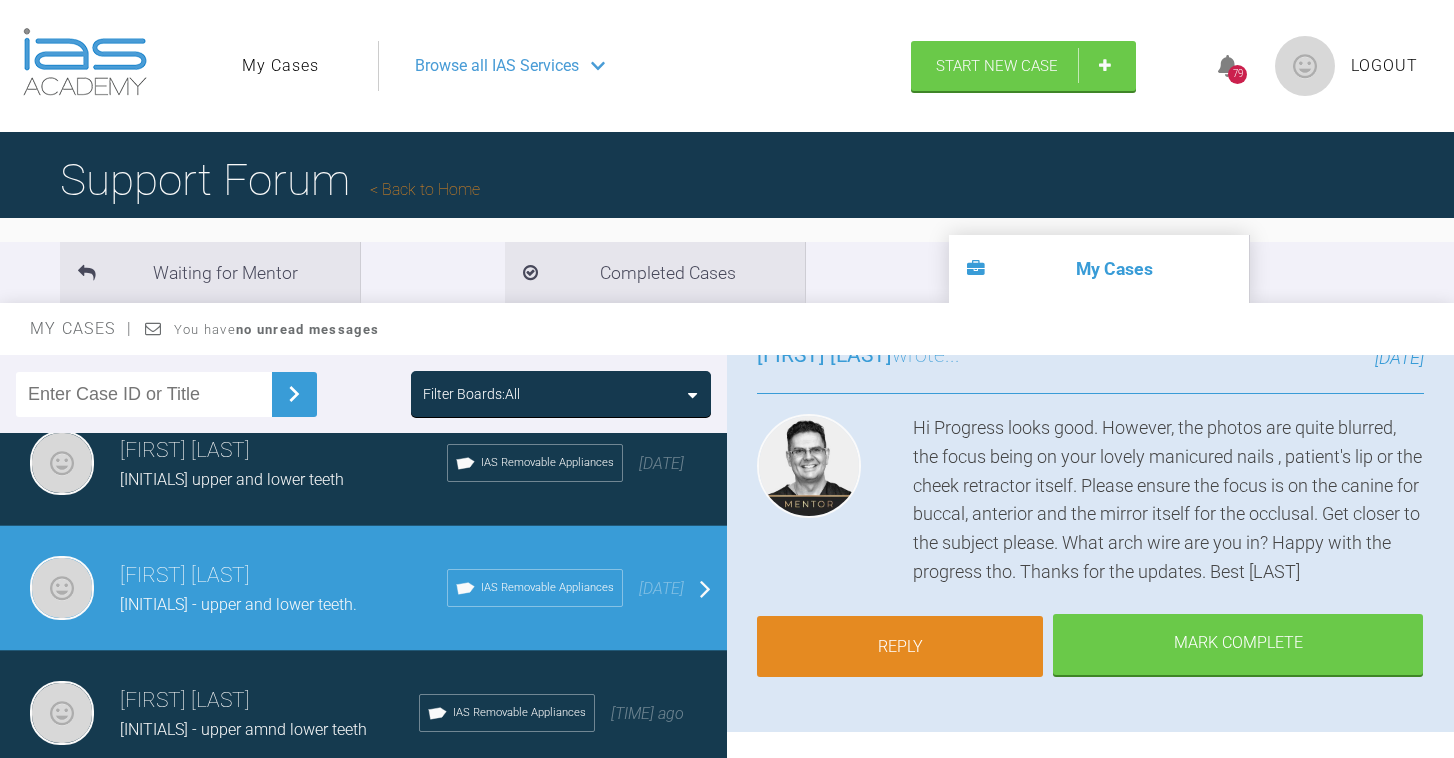 click on "Reply" at bounding box center [900, 647] 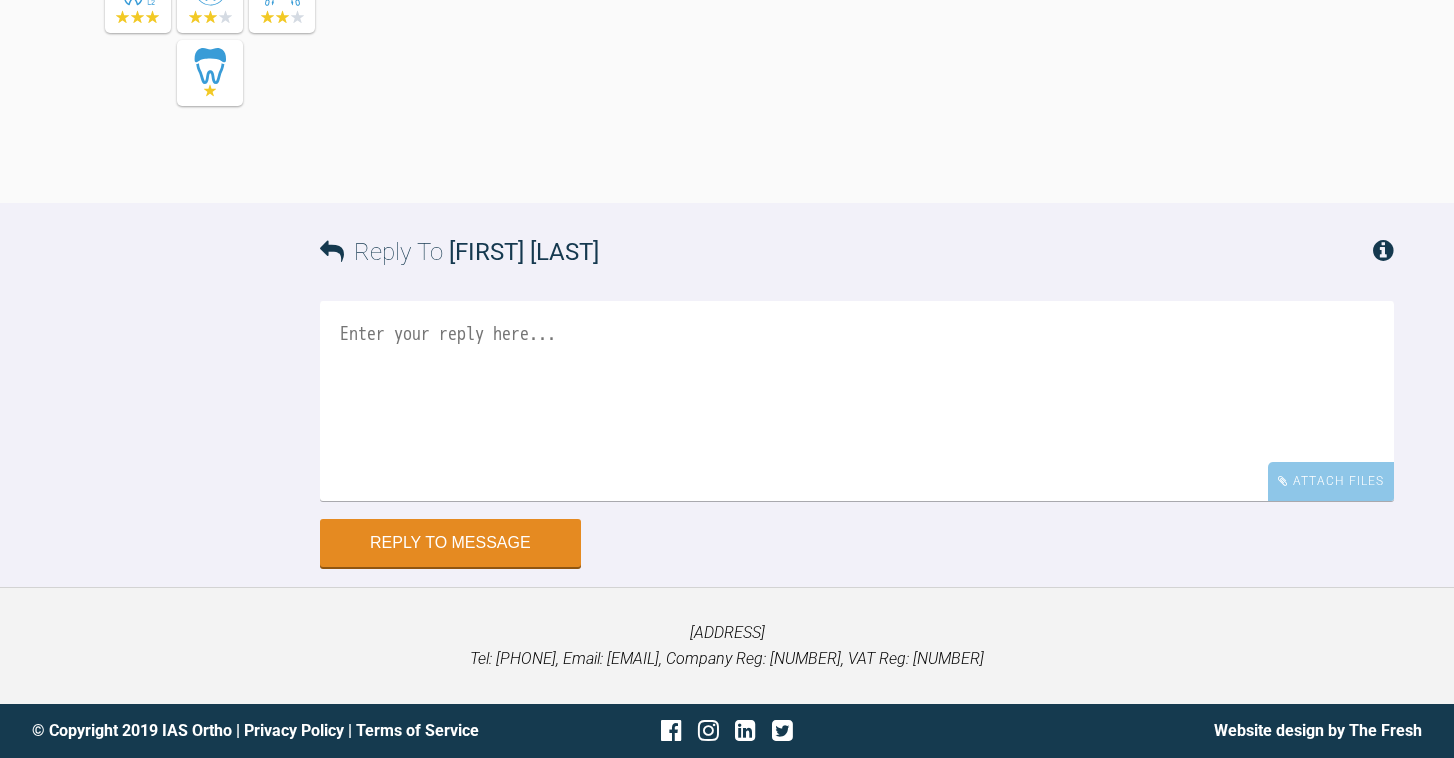 scroll, scrollTop: 20703, scrollLeft: 0, axis: vertical 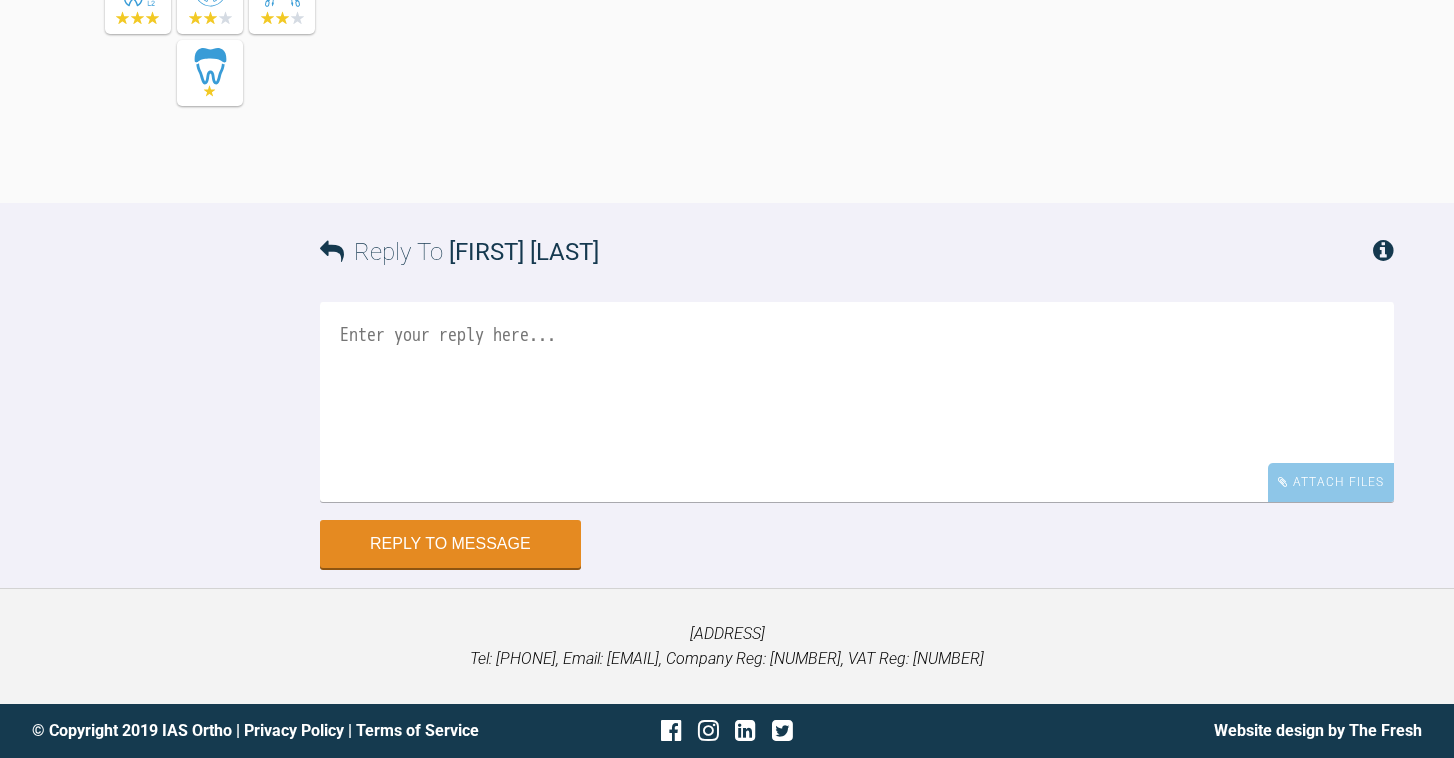 click at bounding box center [857, 402] 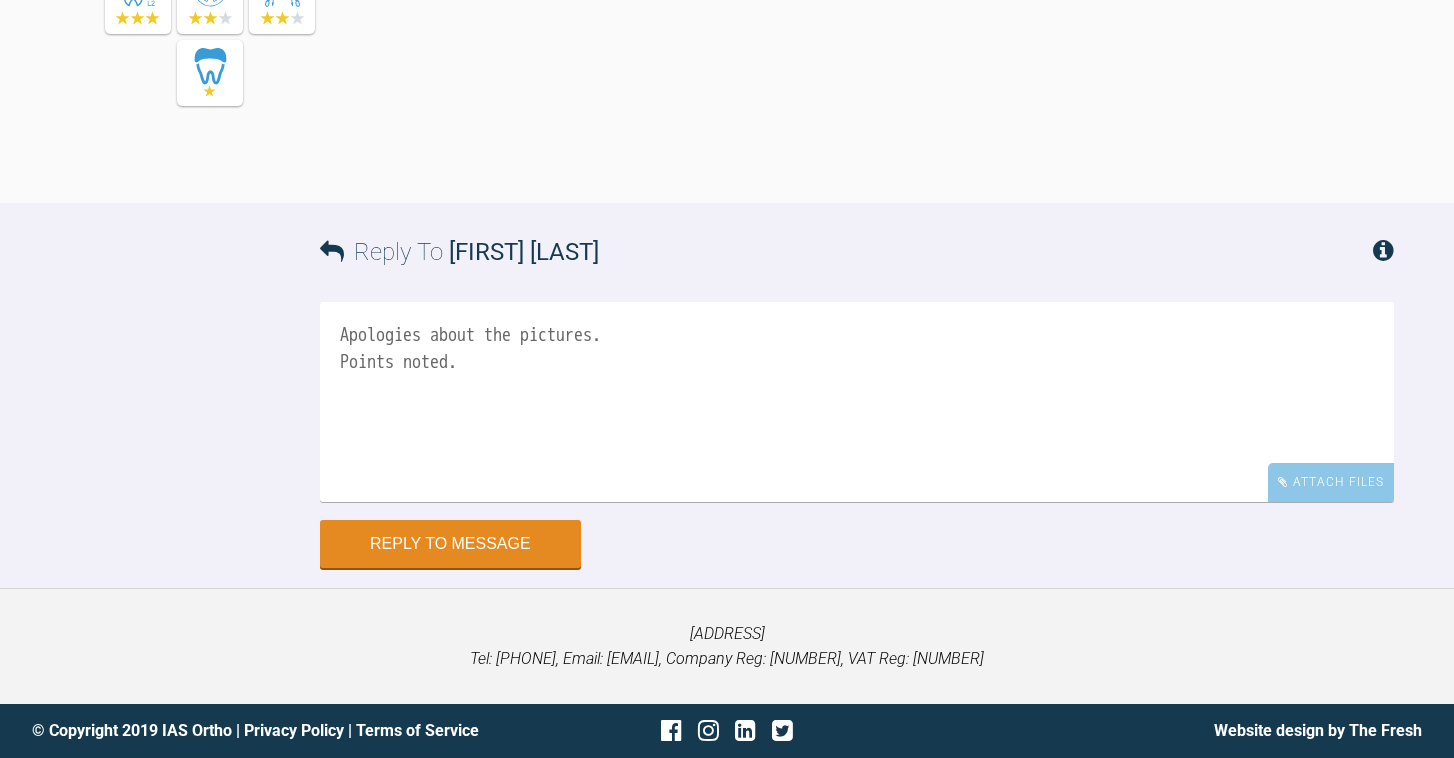 click on "Apologies about the pictures.
Points noted." at bounding box center [857, 402] 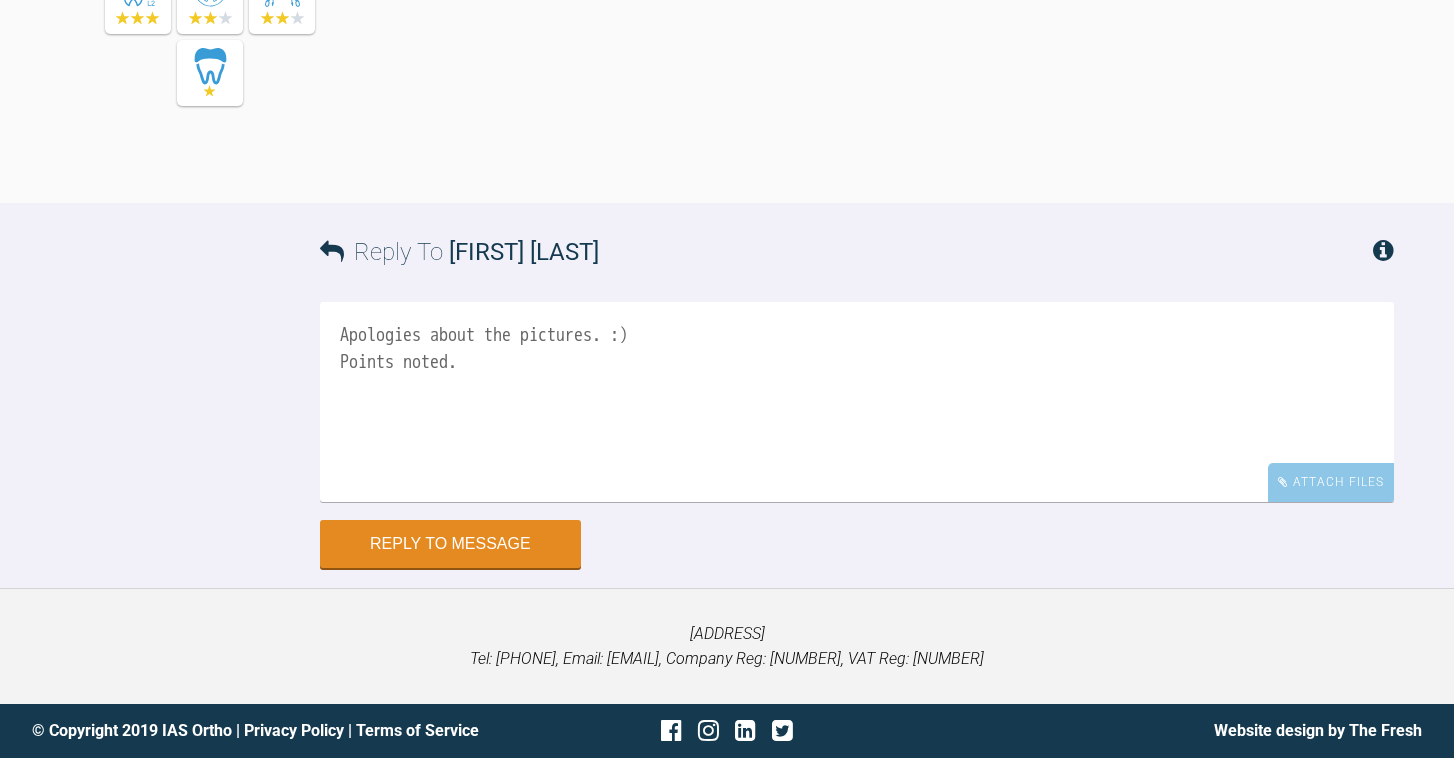 click on "Apologies about the pictures. :)
Points noted." at bounding box center [857, 402] 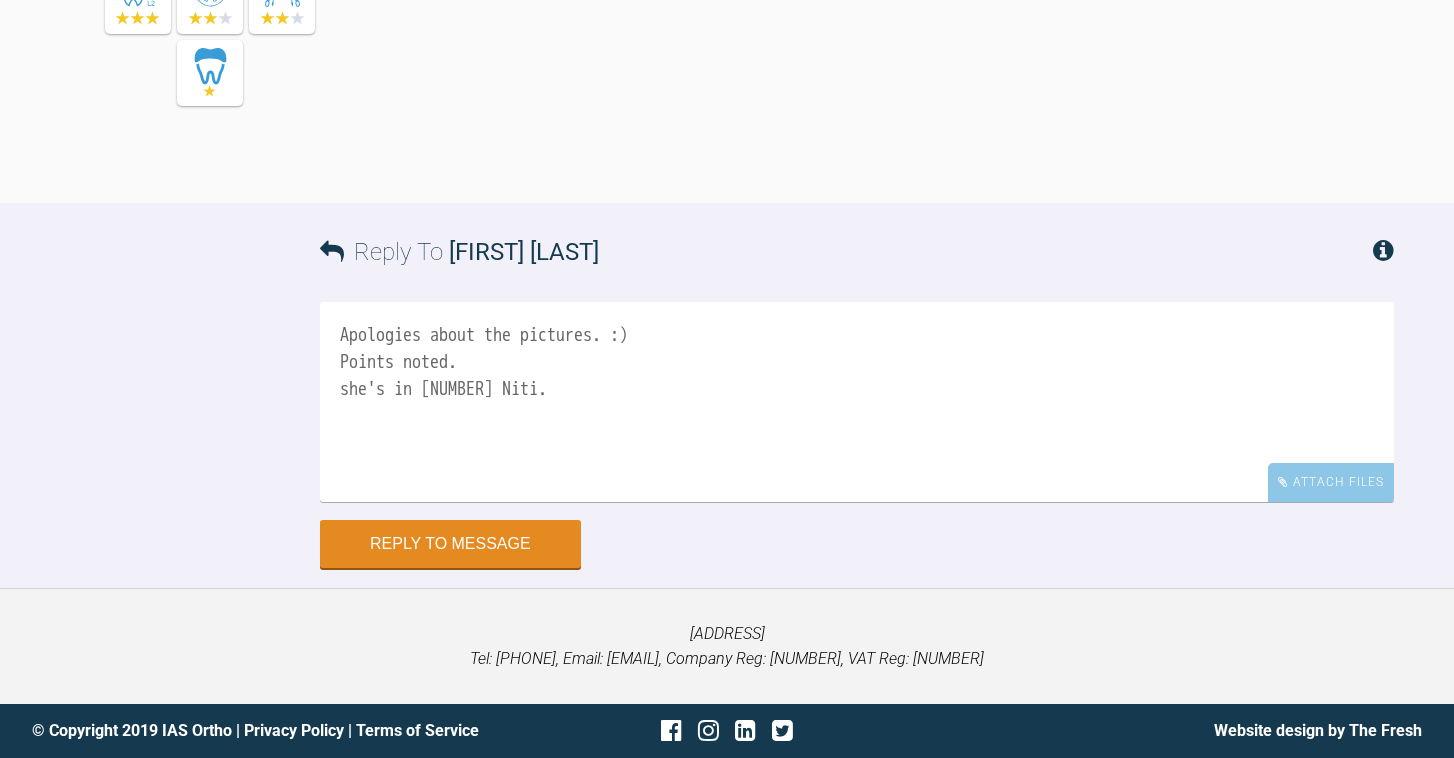 click on "Apologies about the pictures. :)
Points noted.
she's in [NUMBER] Niti." at bounding box center [857, 402] 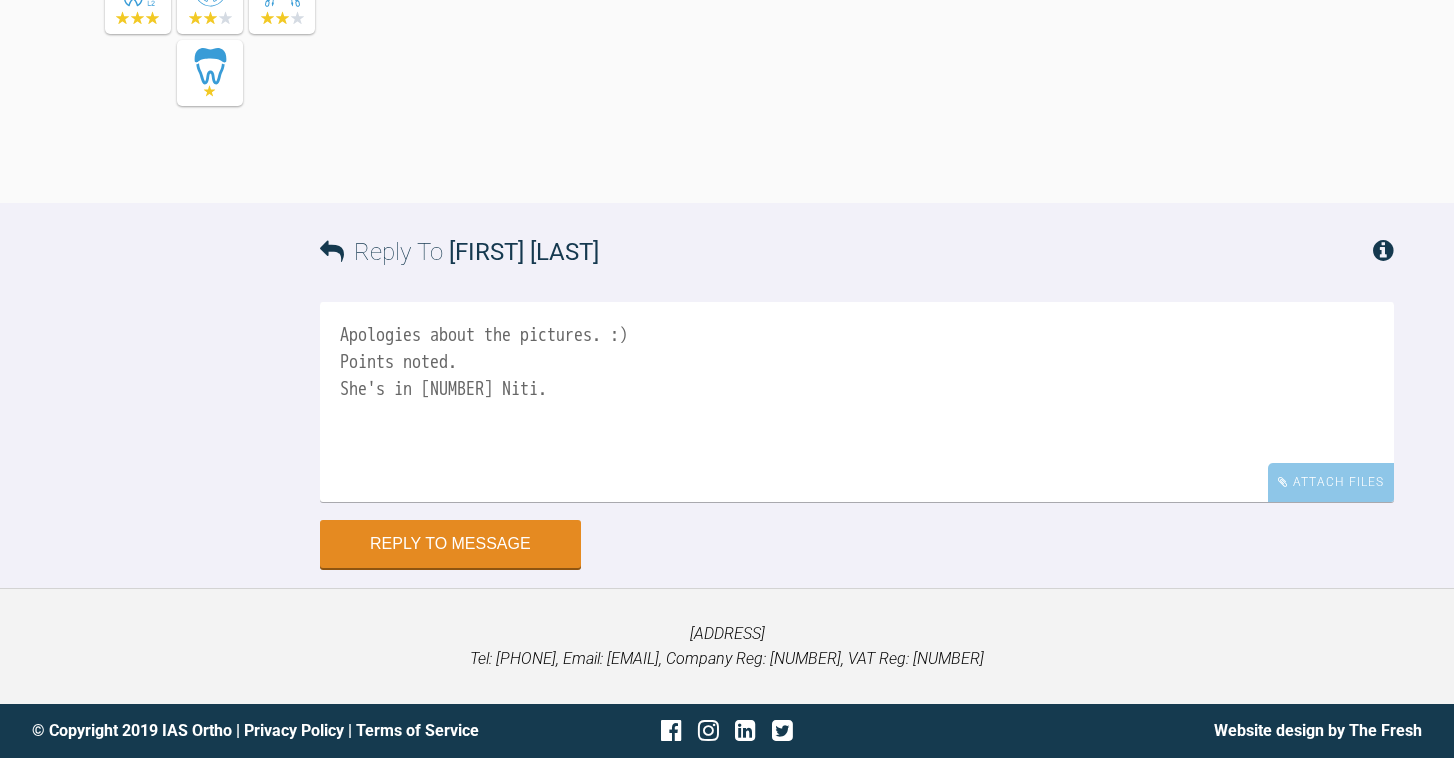 click on "Apologies about the pictures. :)
Points noted.
She's in [NUMBER] Niti." at bounding box center [857, 402] 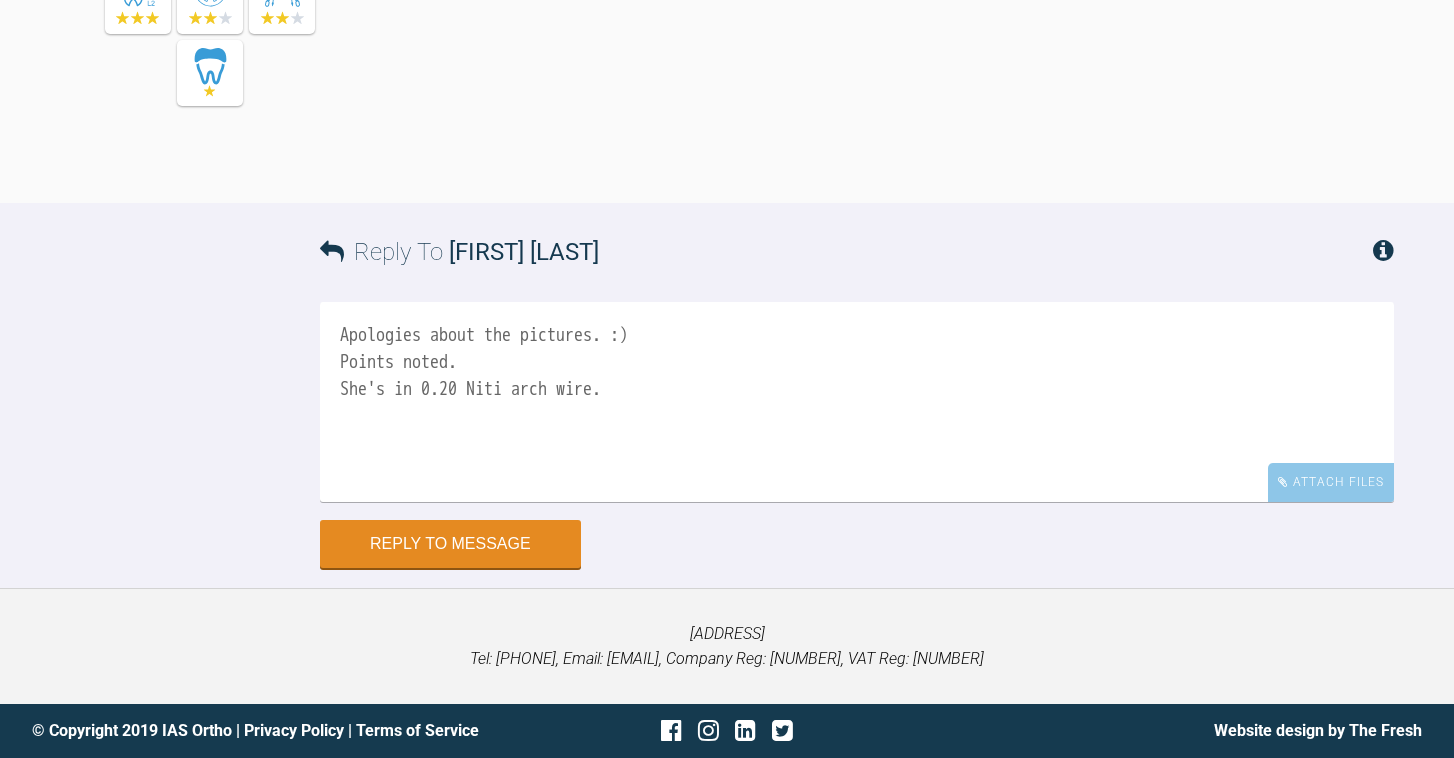click on "Apologies about the pictures. :)
Points noted.
She's in 0.20 Niti arch wire." at bounding box center [857, 402] 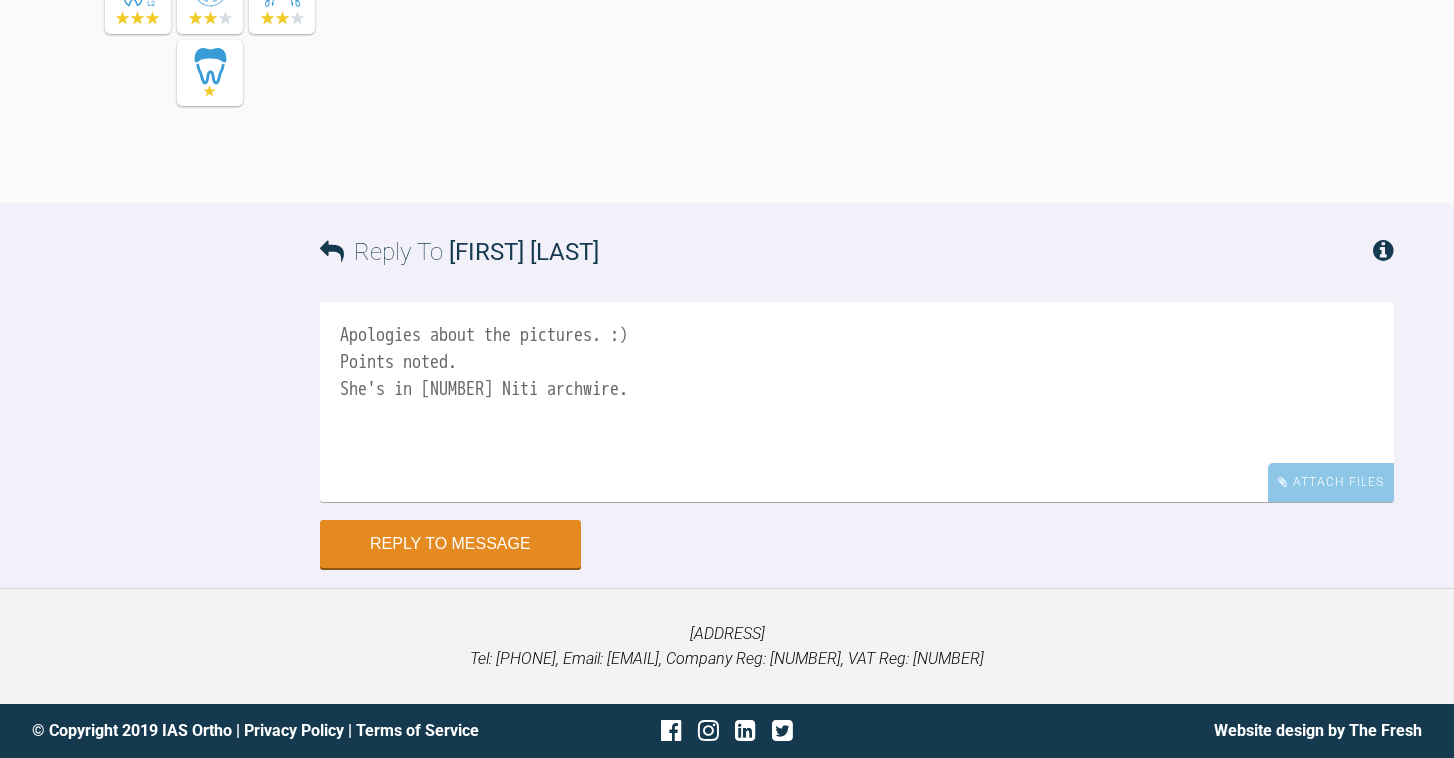 scroll, scrollTop: 19685, scrollLeft: 0, axis: vertical 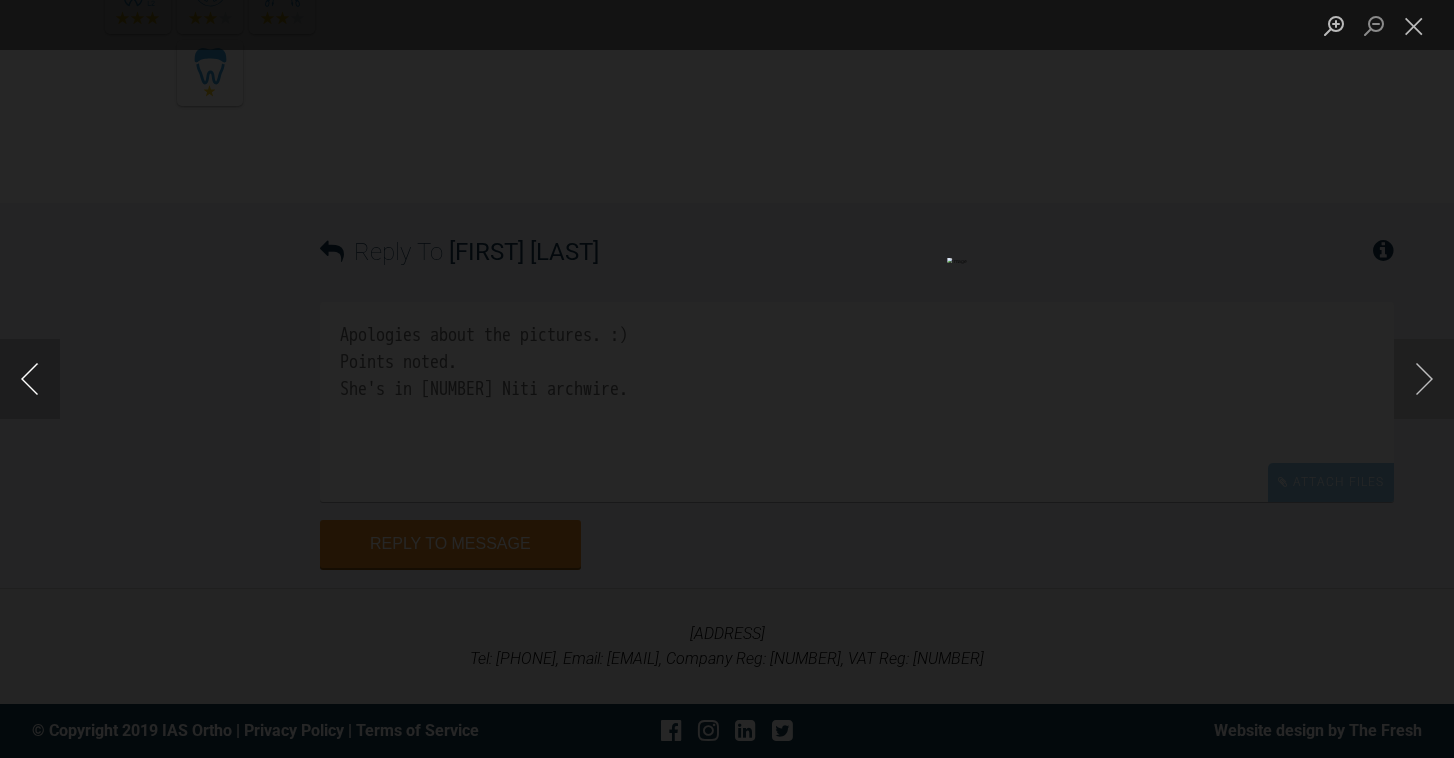 click at bounding box center [30, 379] 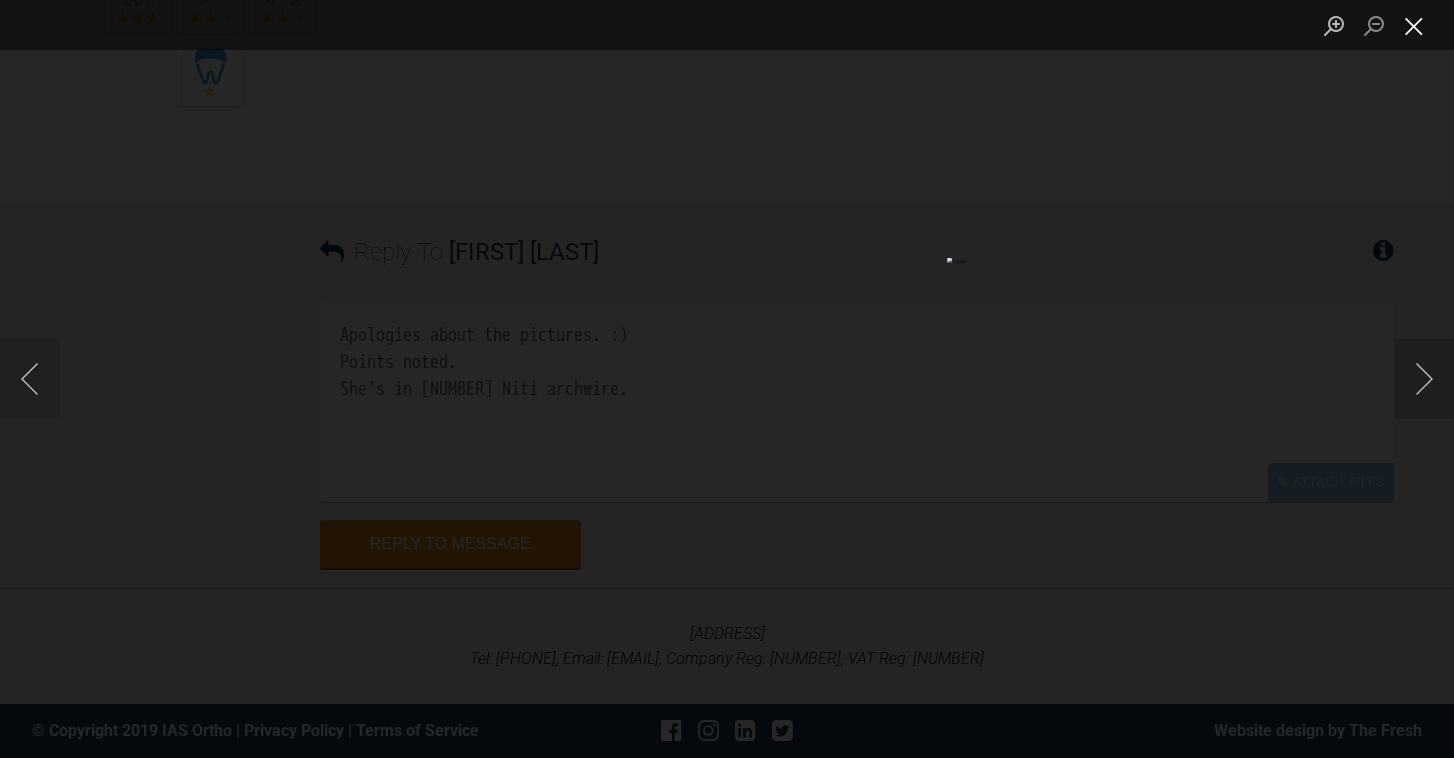 click at bounding box center (1414, 25) 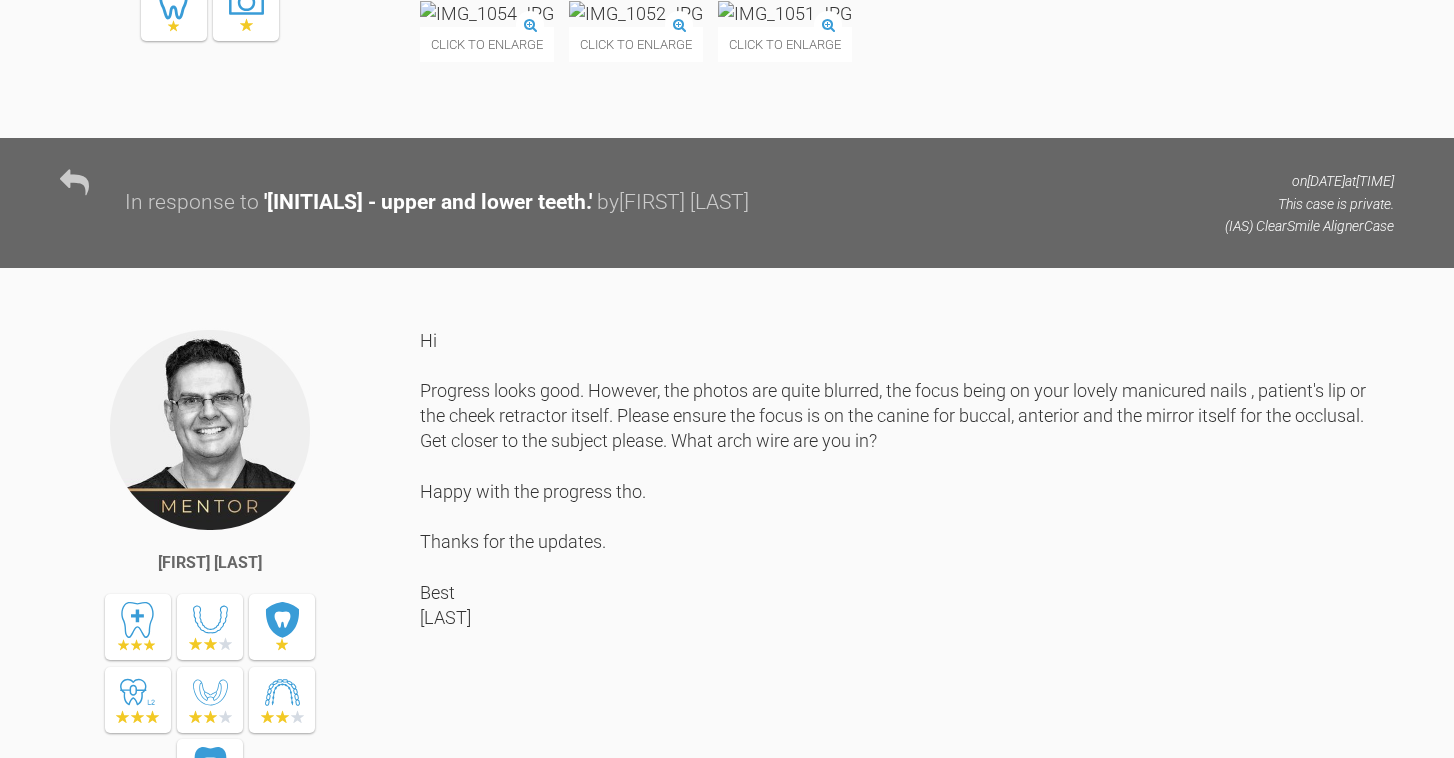 scroll, scrollTop: 18444, scrollLeft: 0, axis: vertical 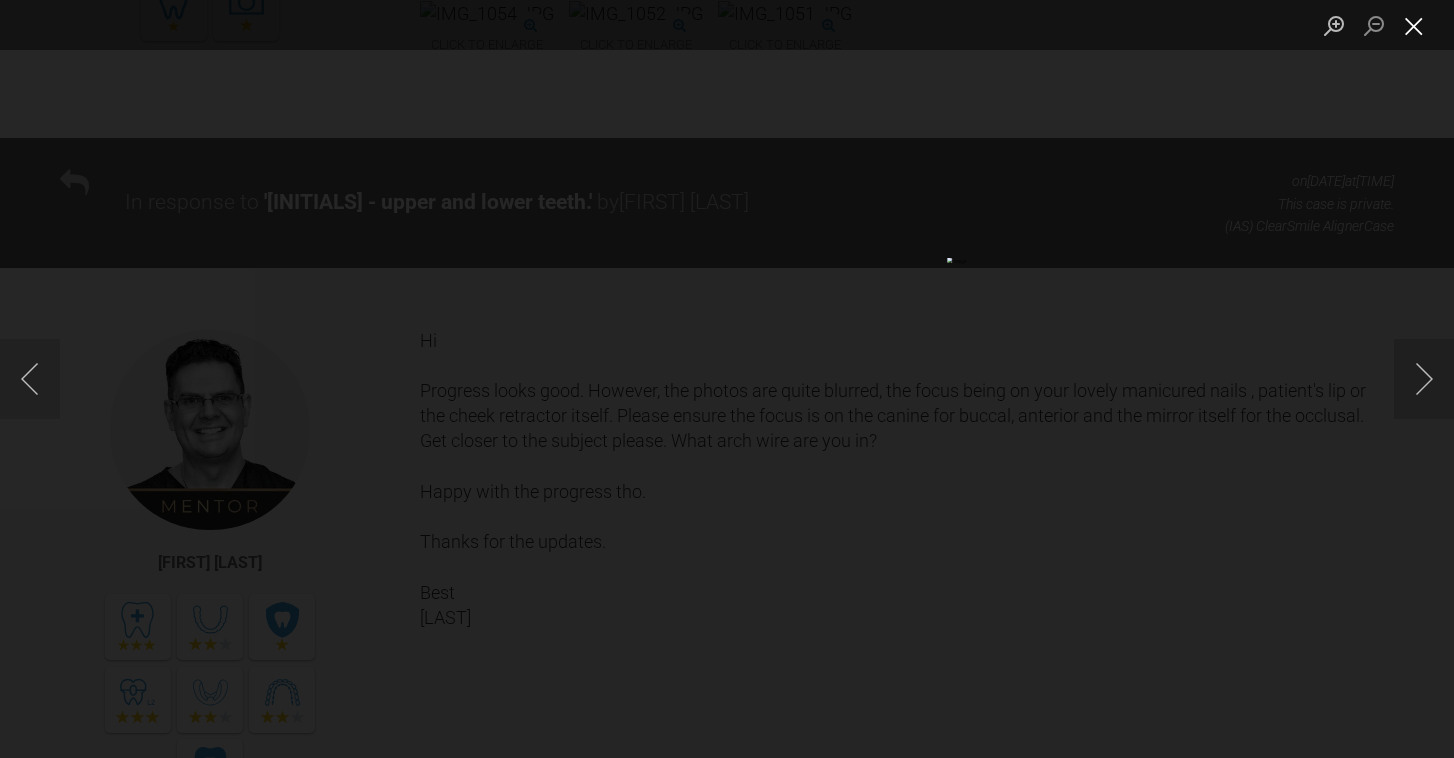 click at bounding box center [1414, 25] 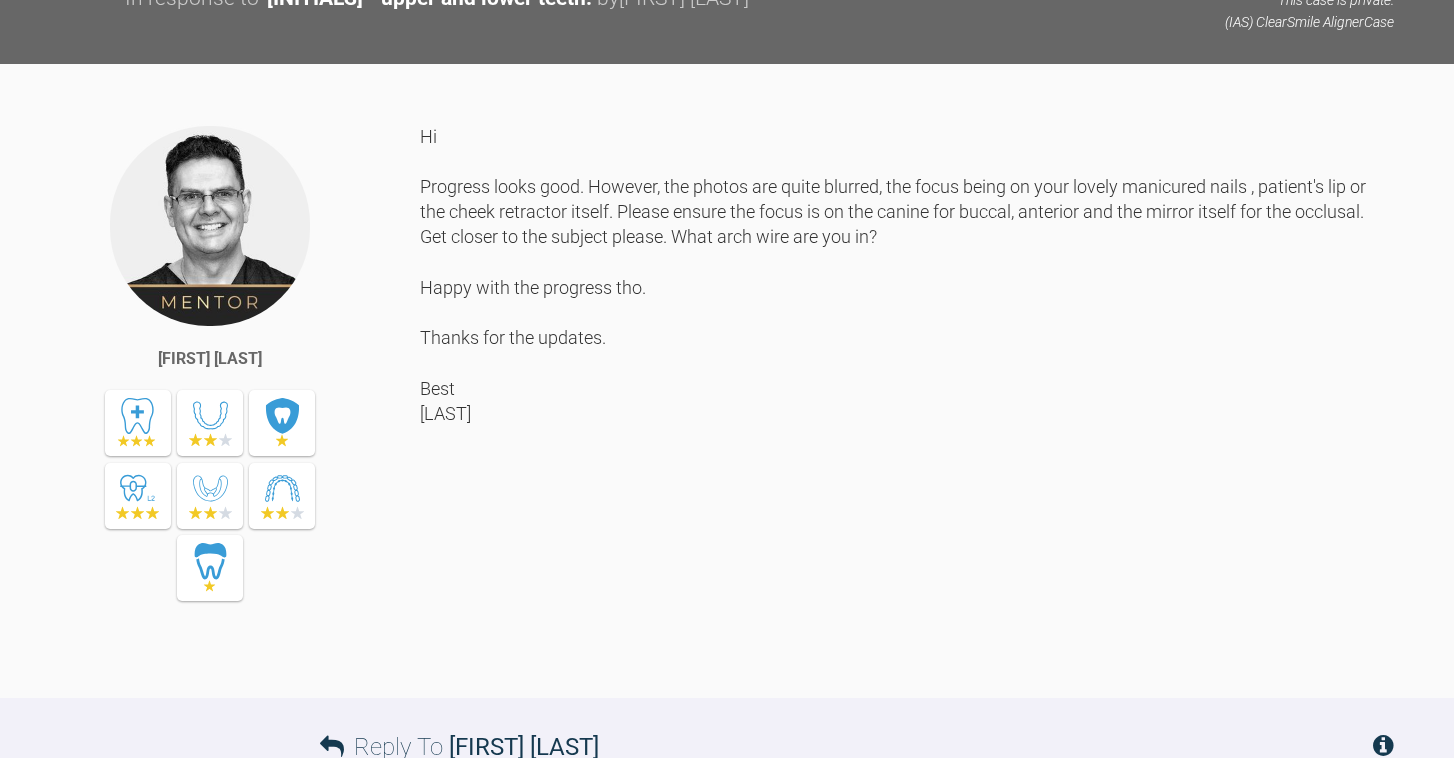scroll, scrollTop: 18652, scrollLeft: 0, axis: vertical 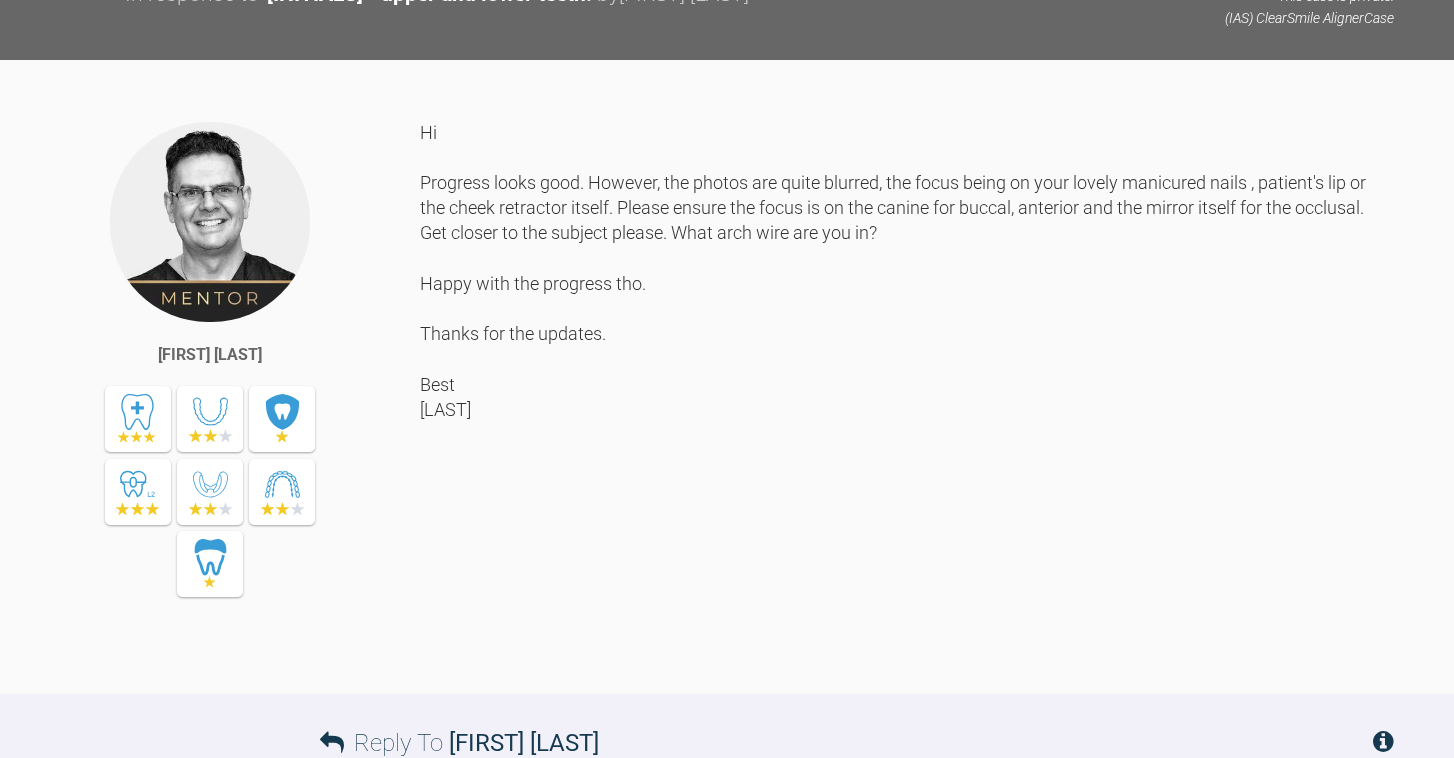click at bounding box center (636, -912) 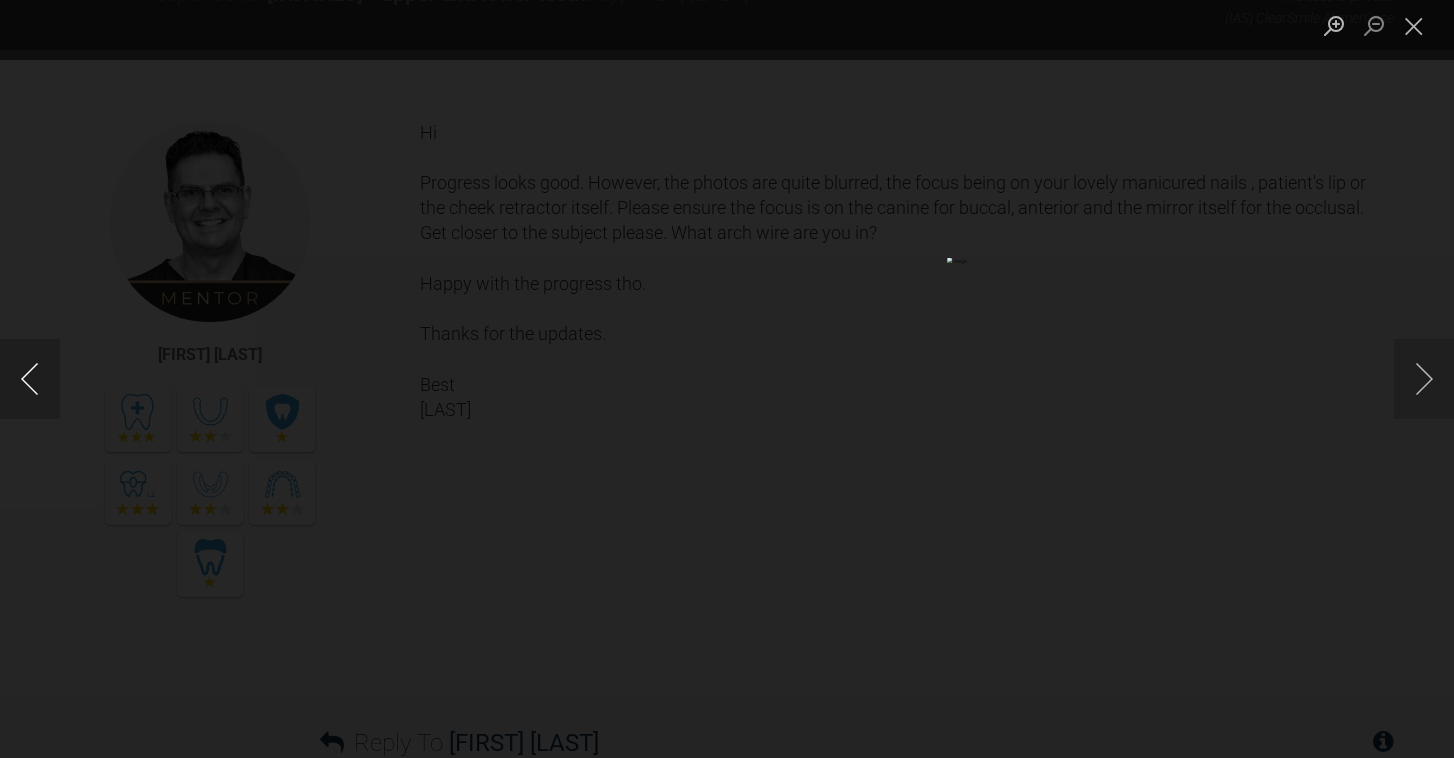 click at bounding box center (30, 379) 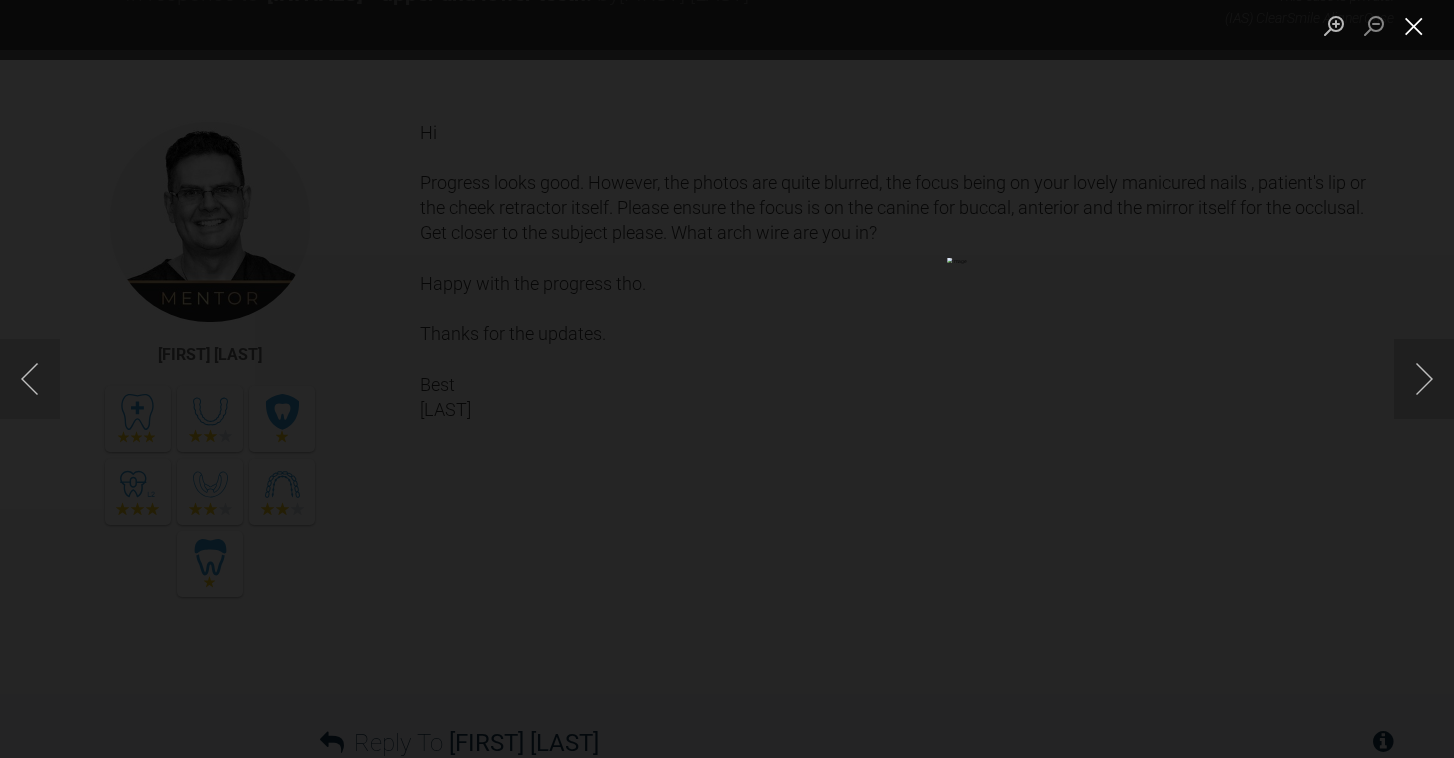 click at bounding box center [1414, 25] 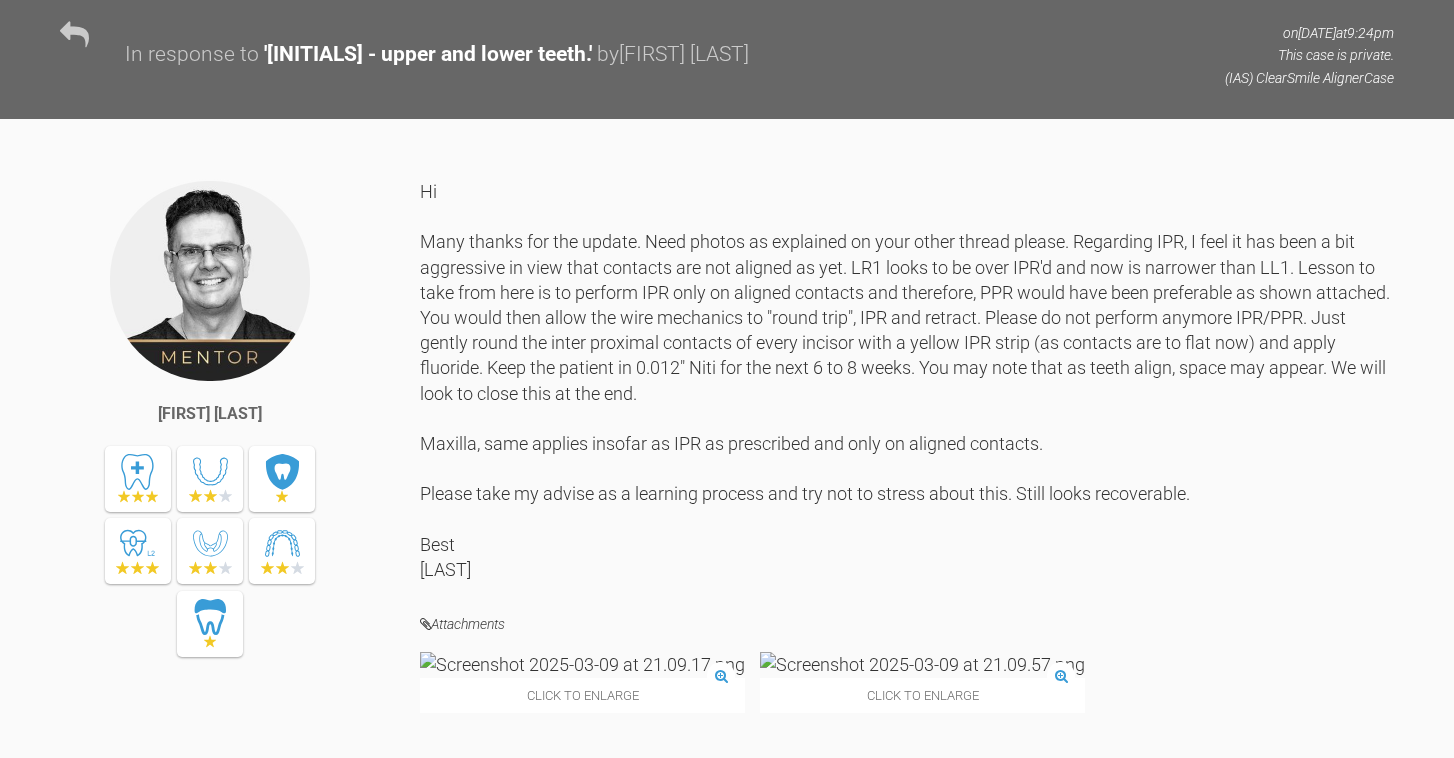scroll, scrollTop: 8404, scrollLeft: 0, axis: vertical 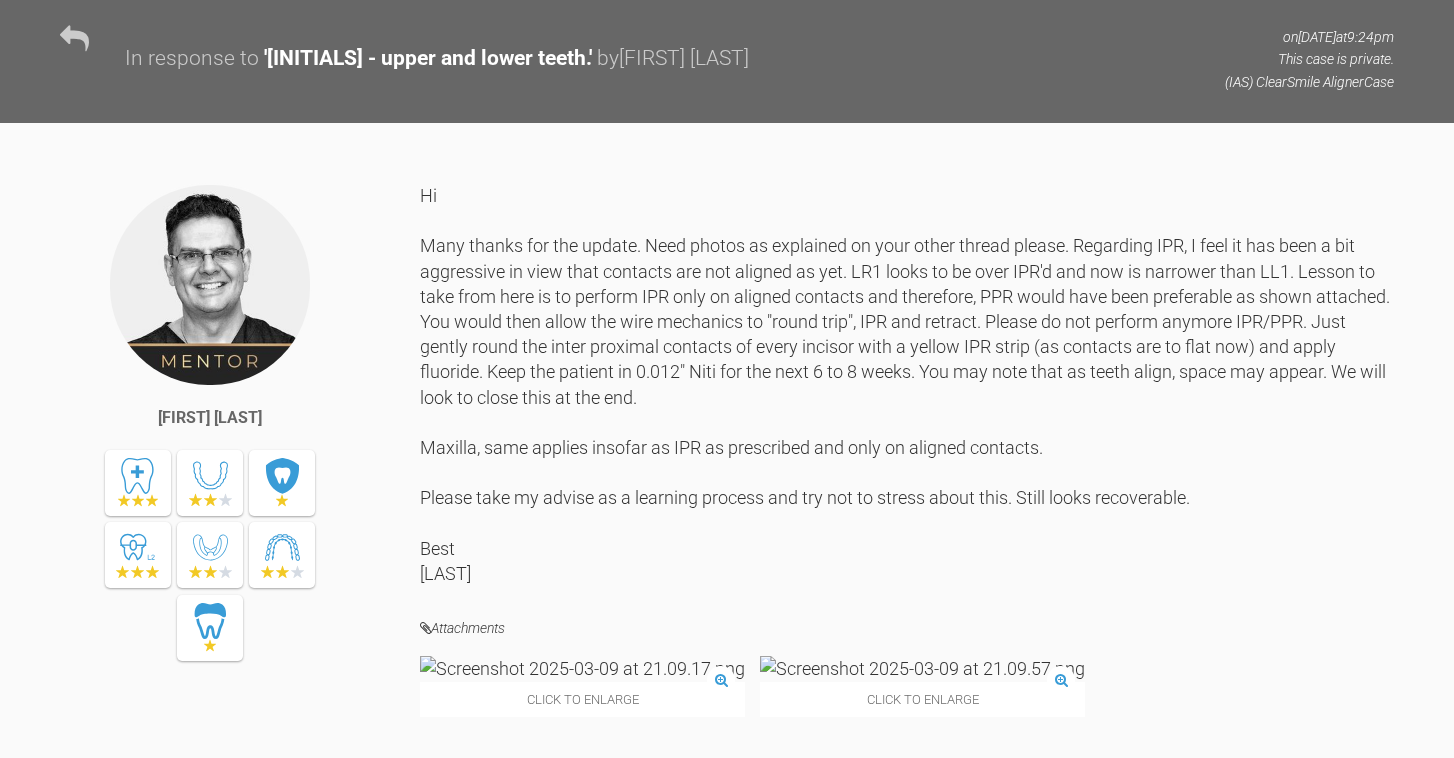 click at bounding box center [487, -126] 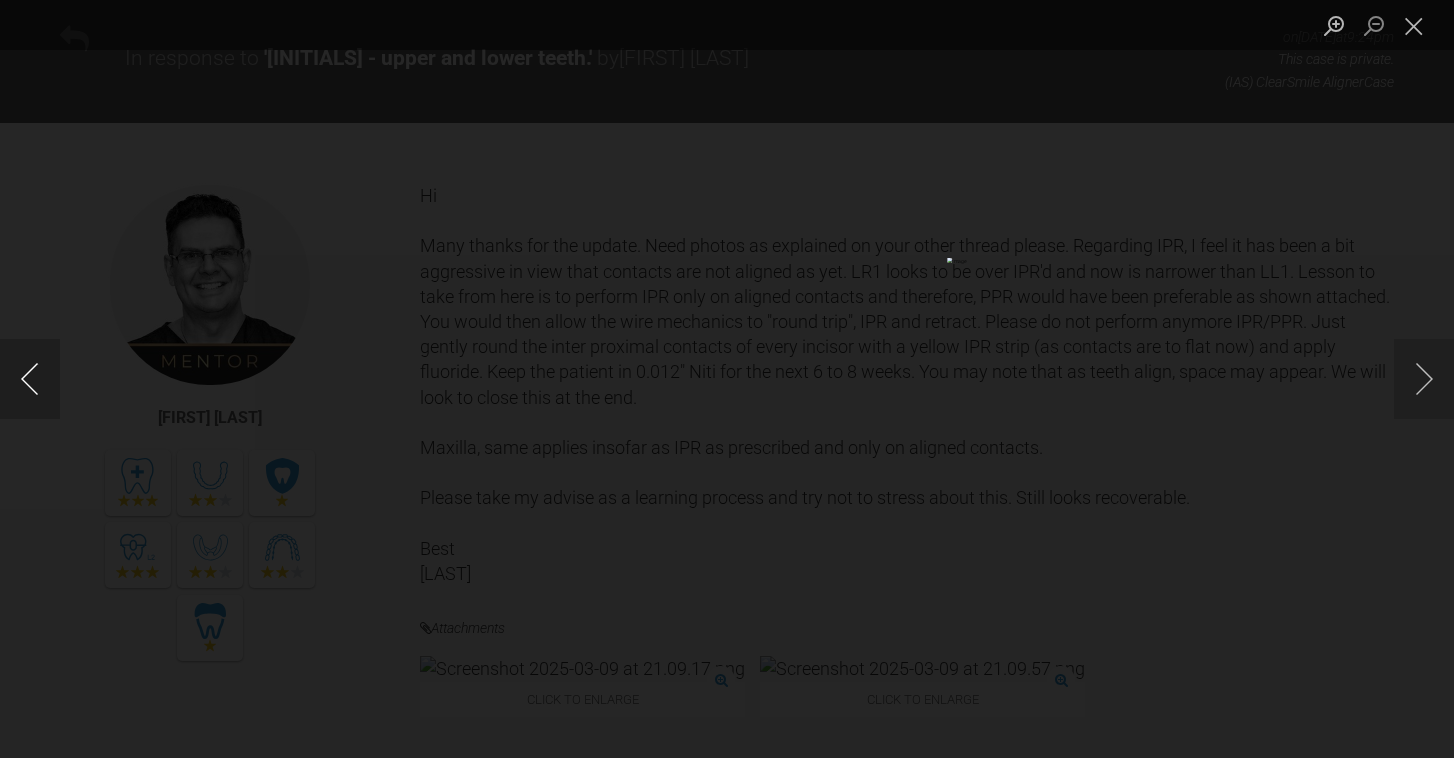 click at bounding box center (30, 379) 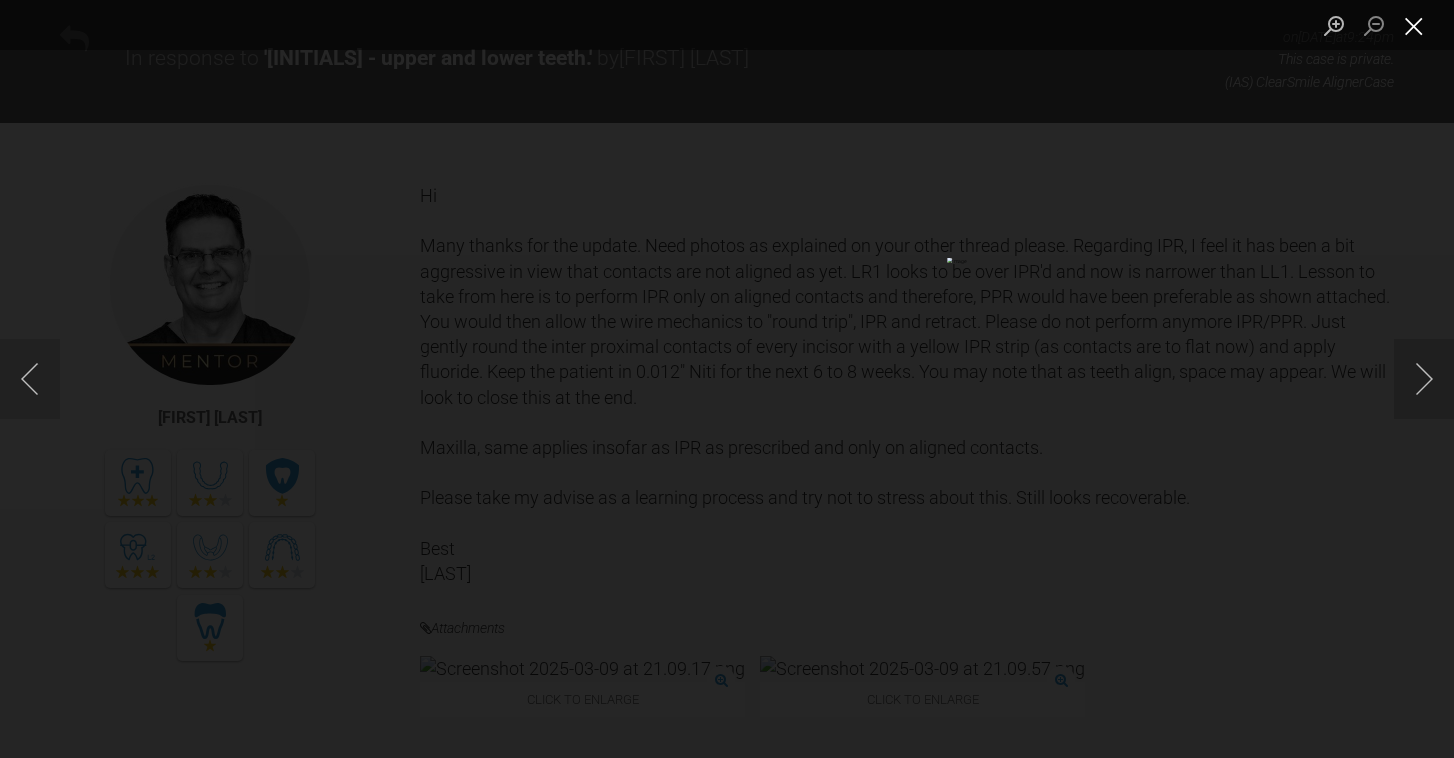 click at bounding box center [1414, 25] 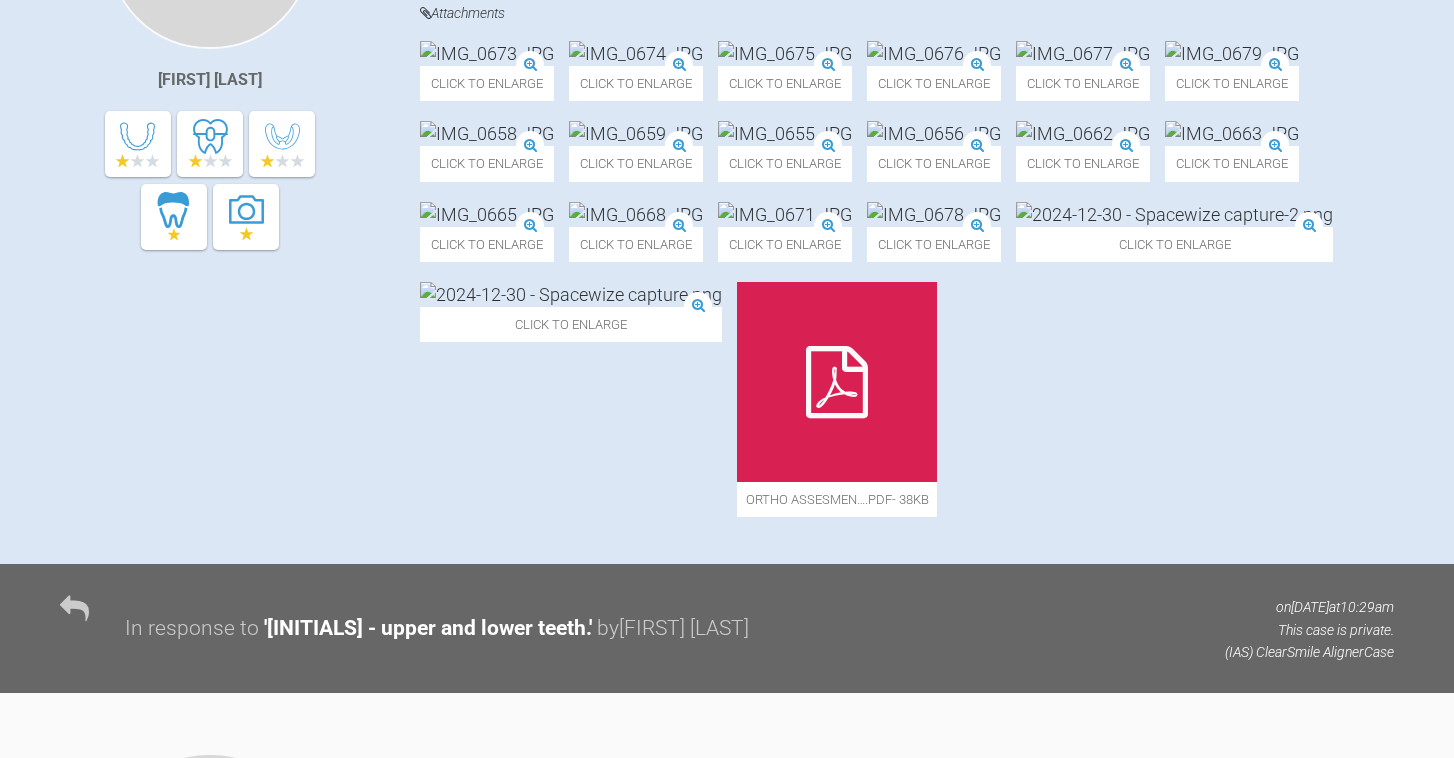 scroll, scrollTop: 653, scrollLeft: 0, axis: vertical 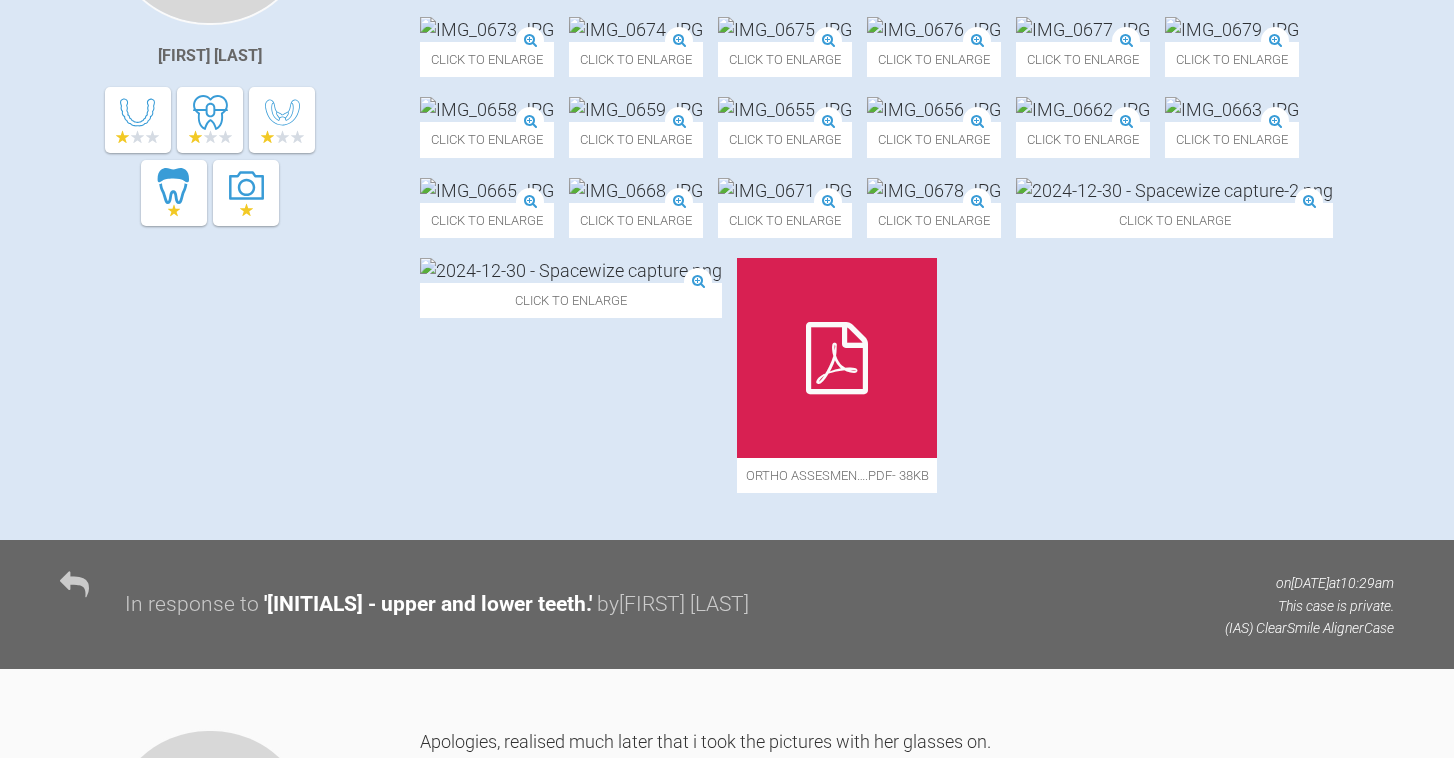 click at bounding box center [487, 109] 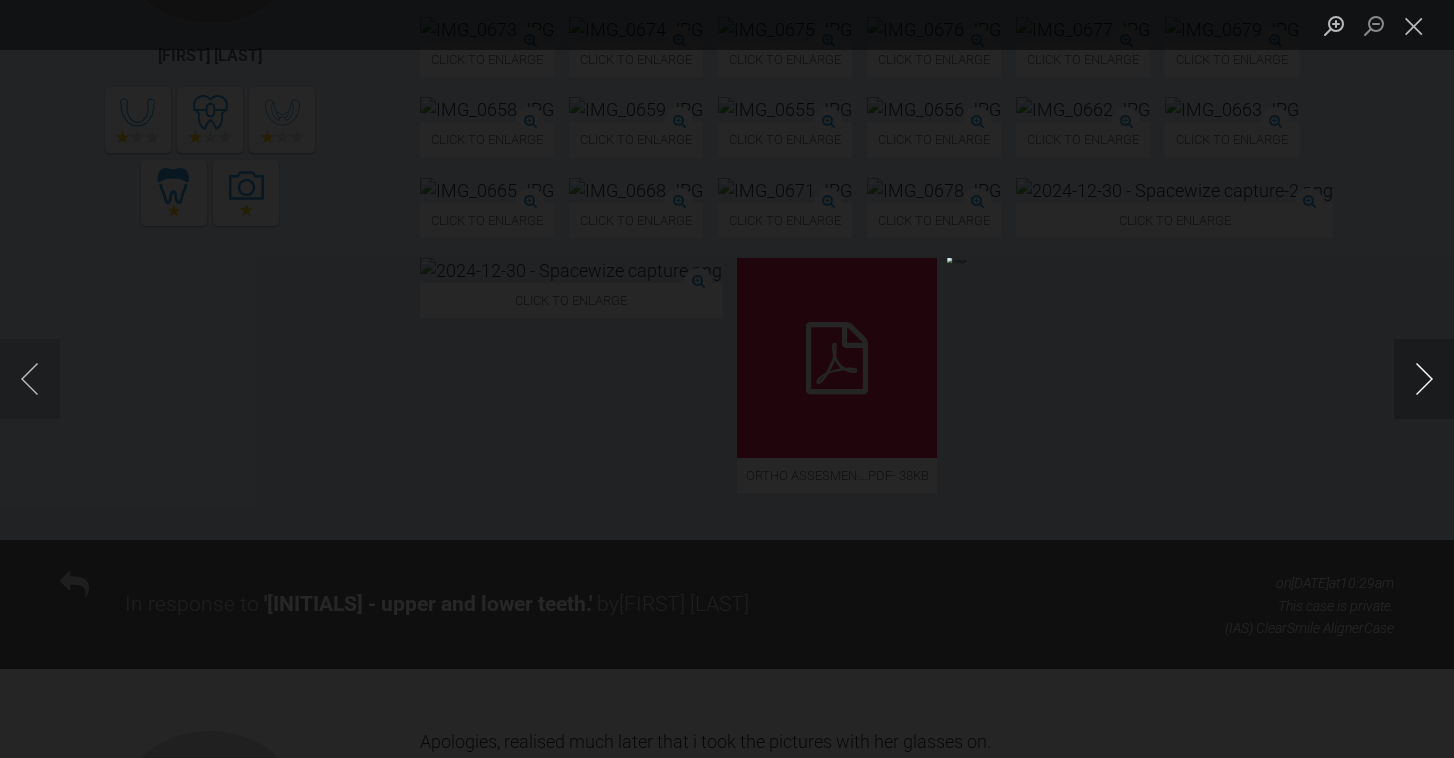 click at bounding box center [1424, 379] 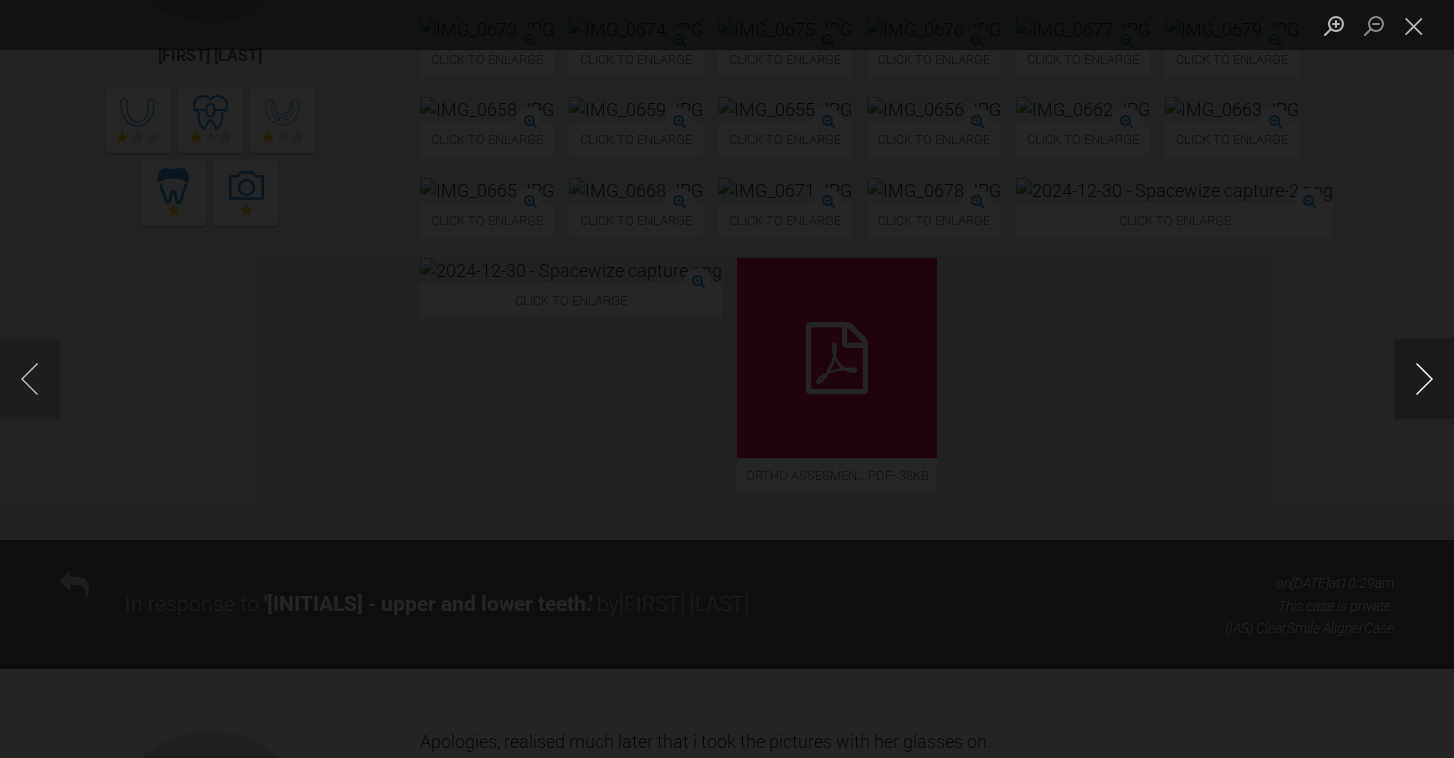 click at bounding box center [1424, 379] 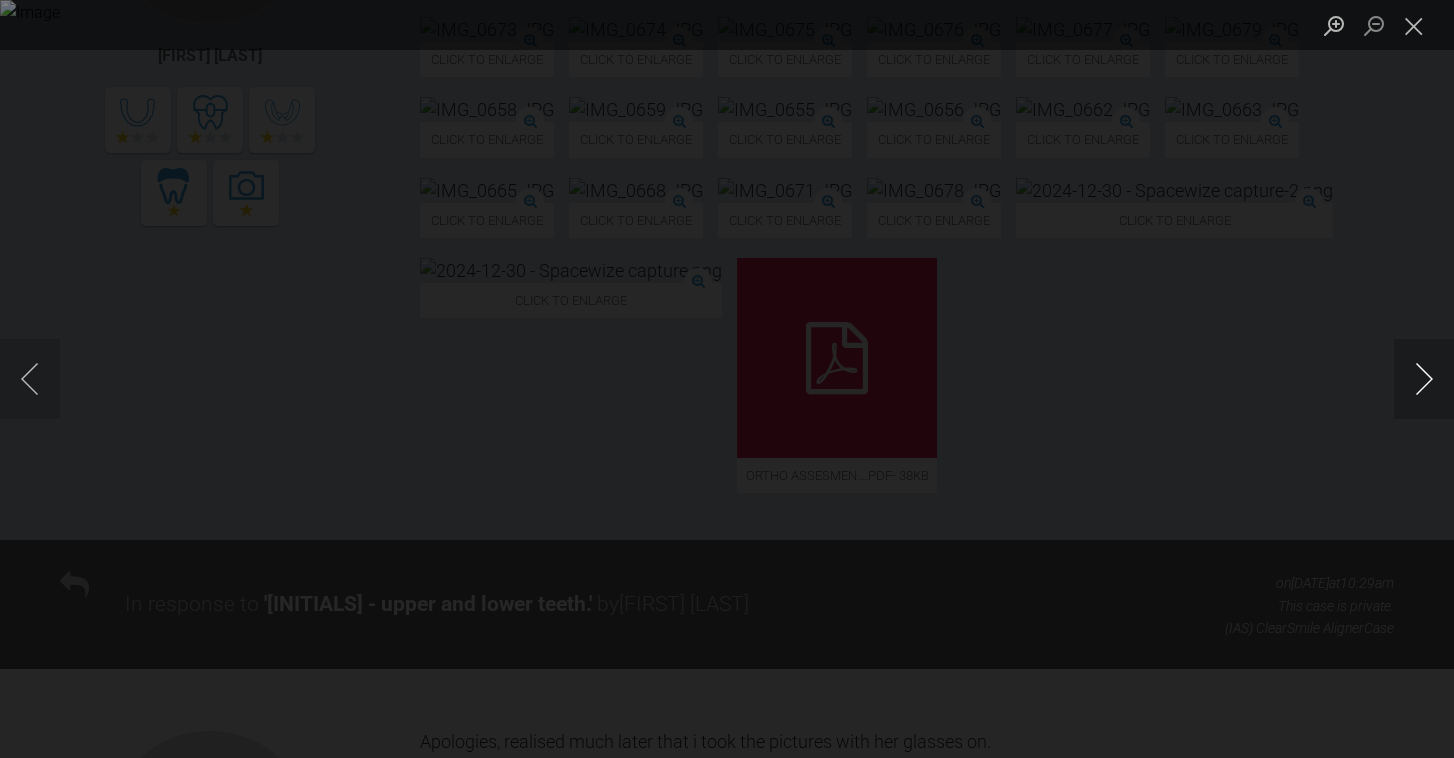 click at bounding box center (1424, 379) 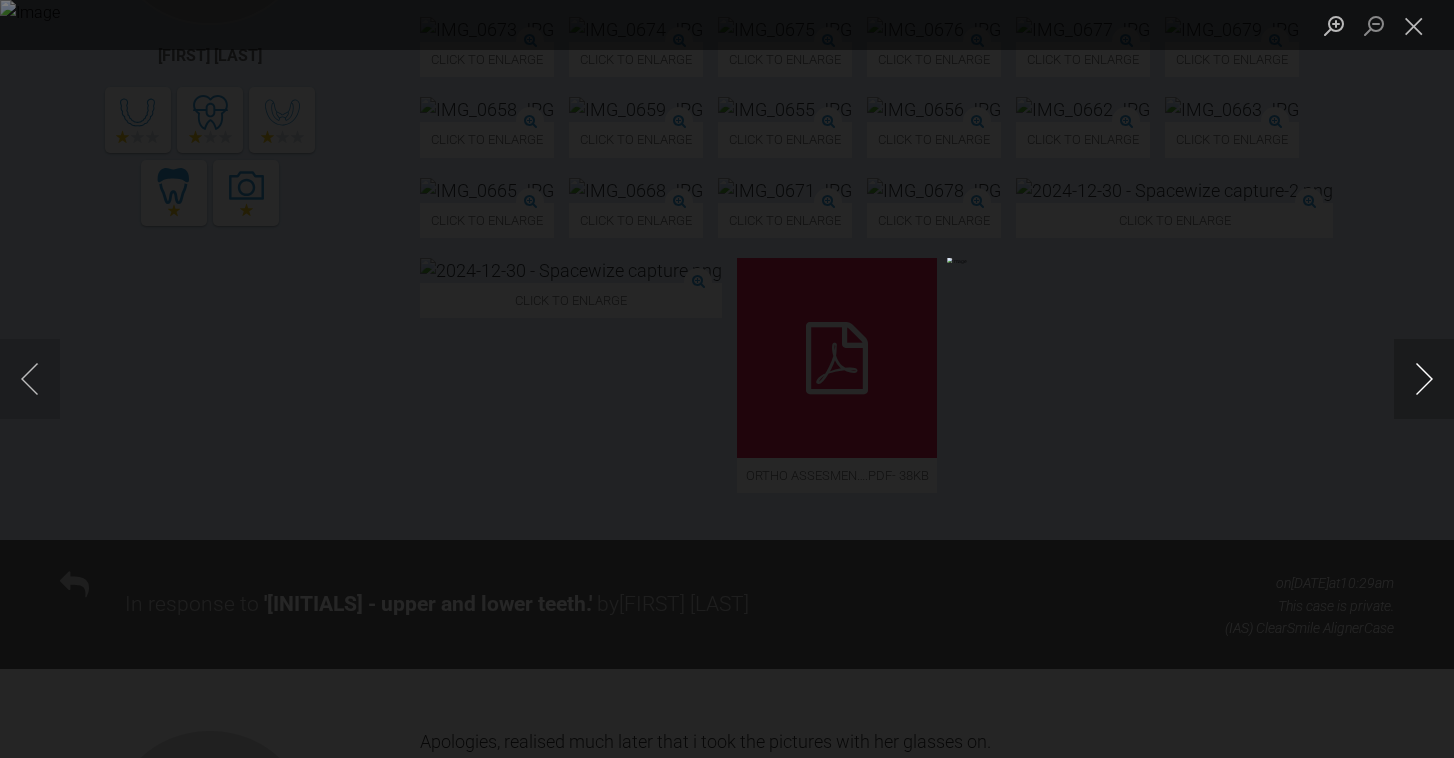 click at bounding box center (1424, 379) 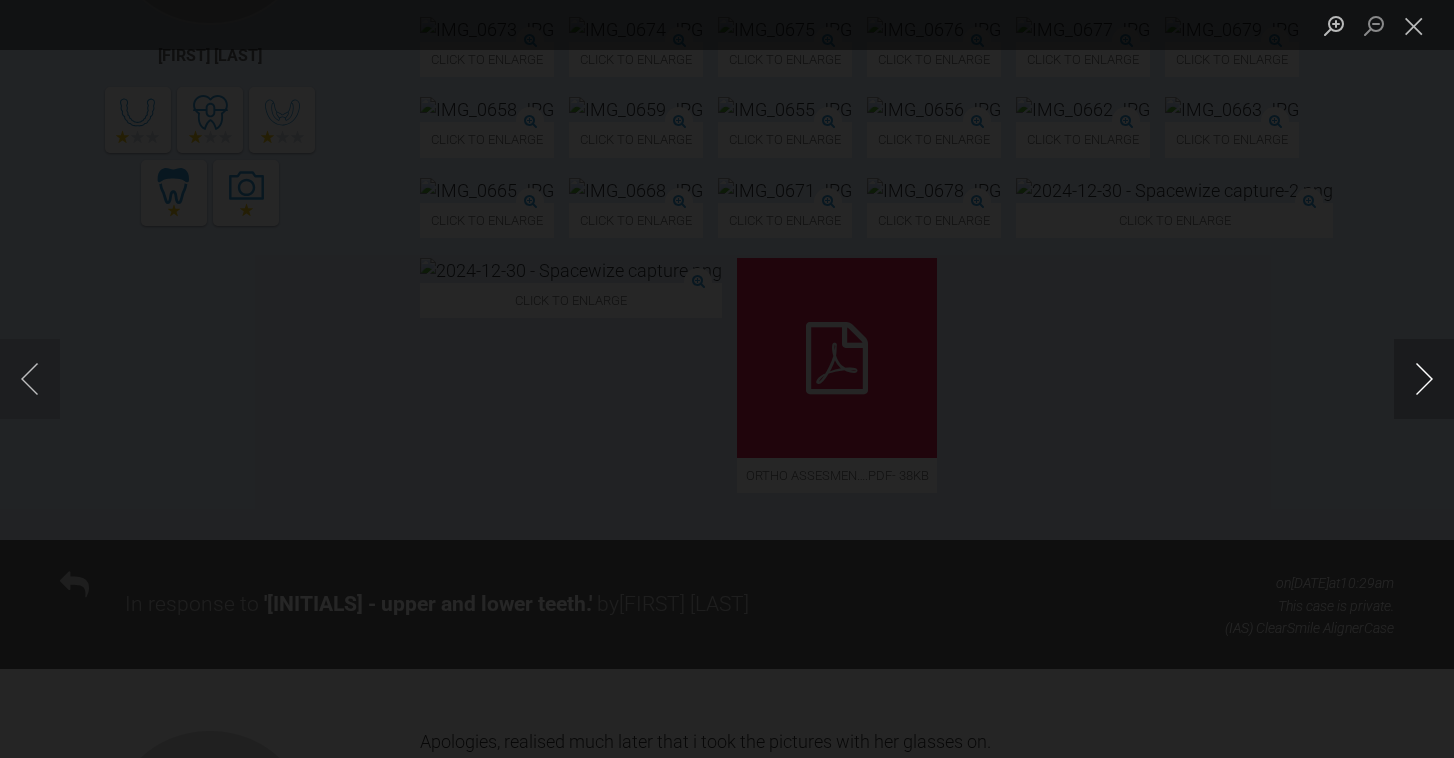 click at bounding box center [1424, 379] 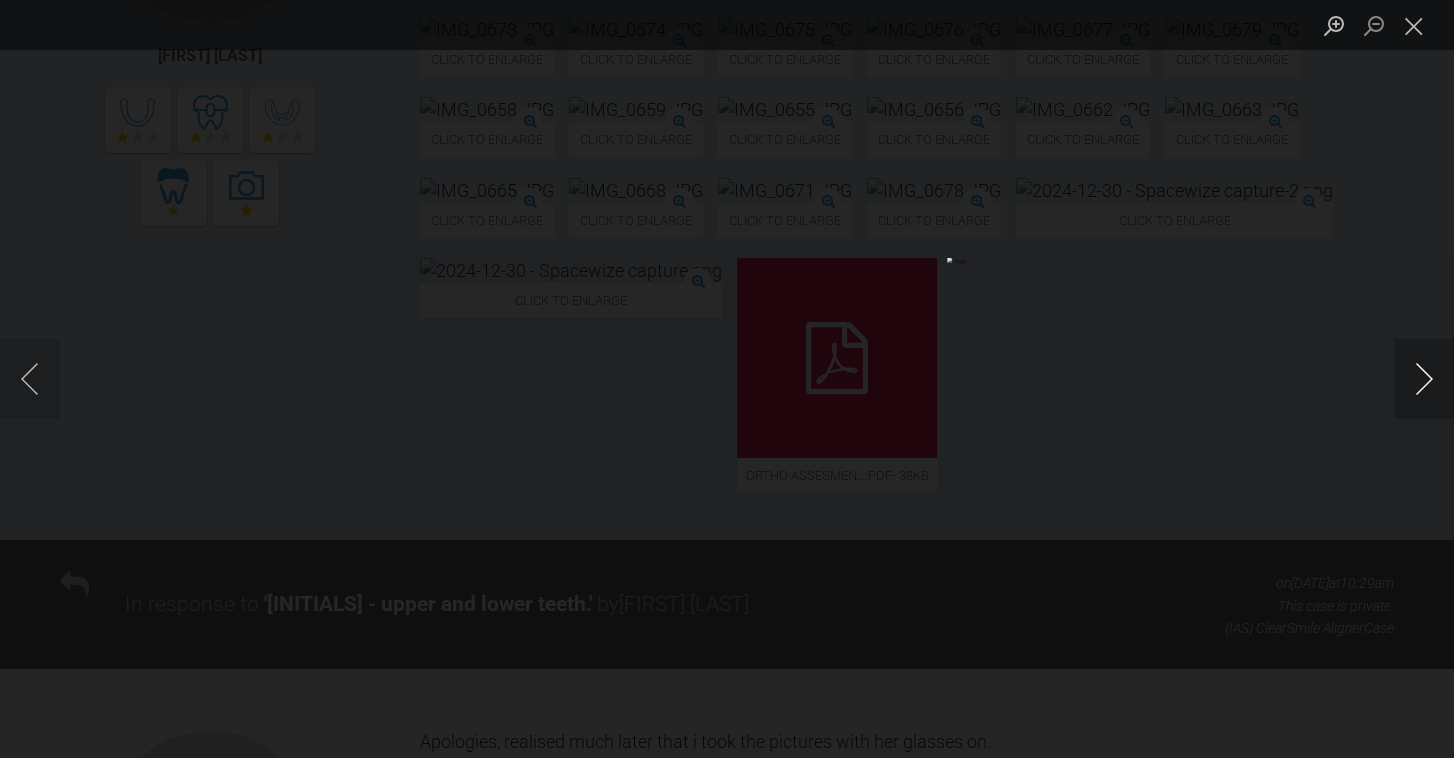 click at bounding box center (1424, 379) 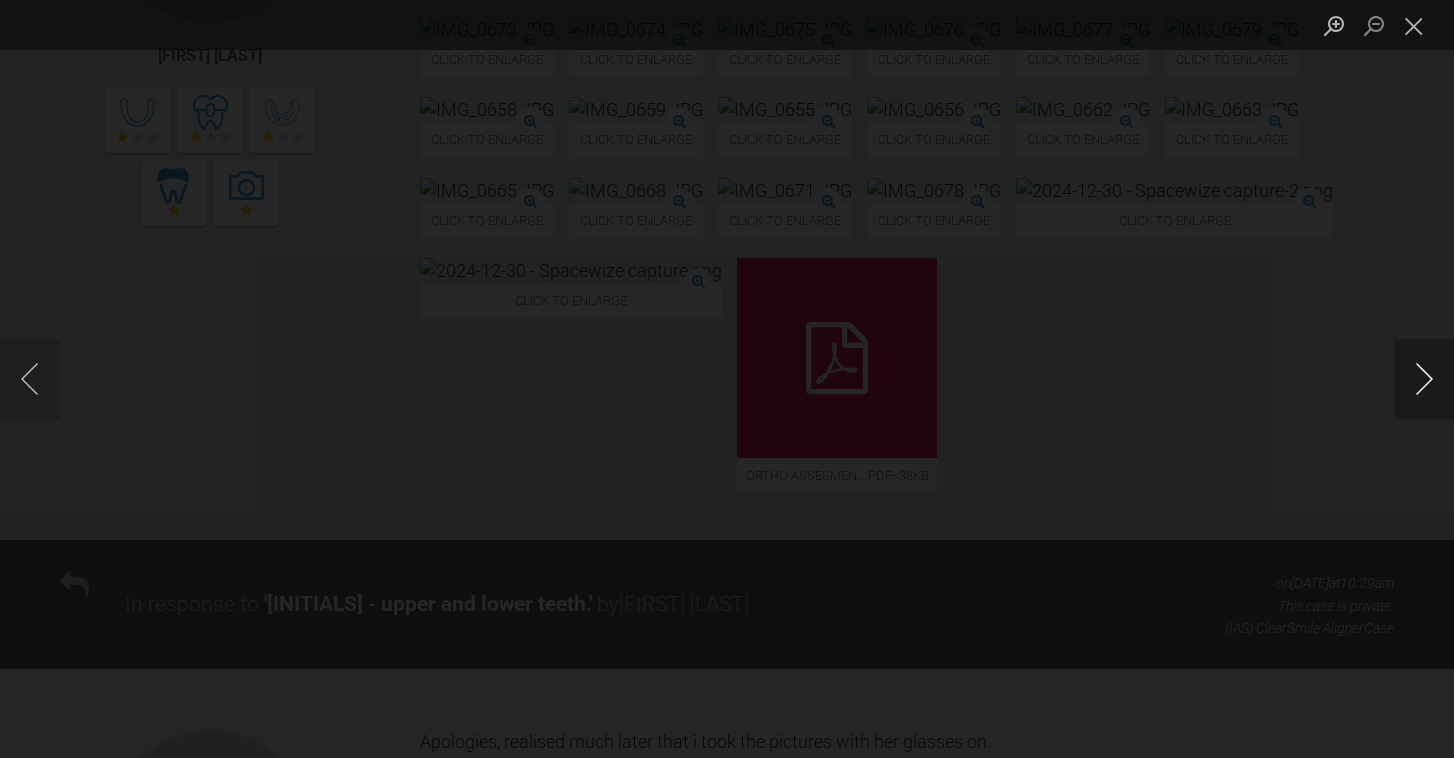 click at bounding box center (1424, 379) 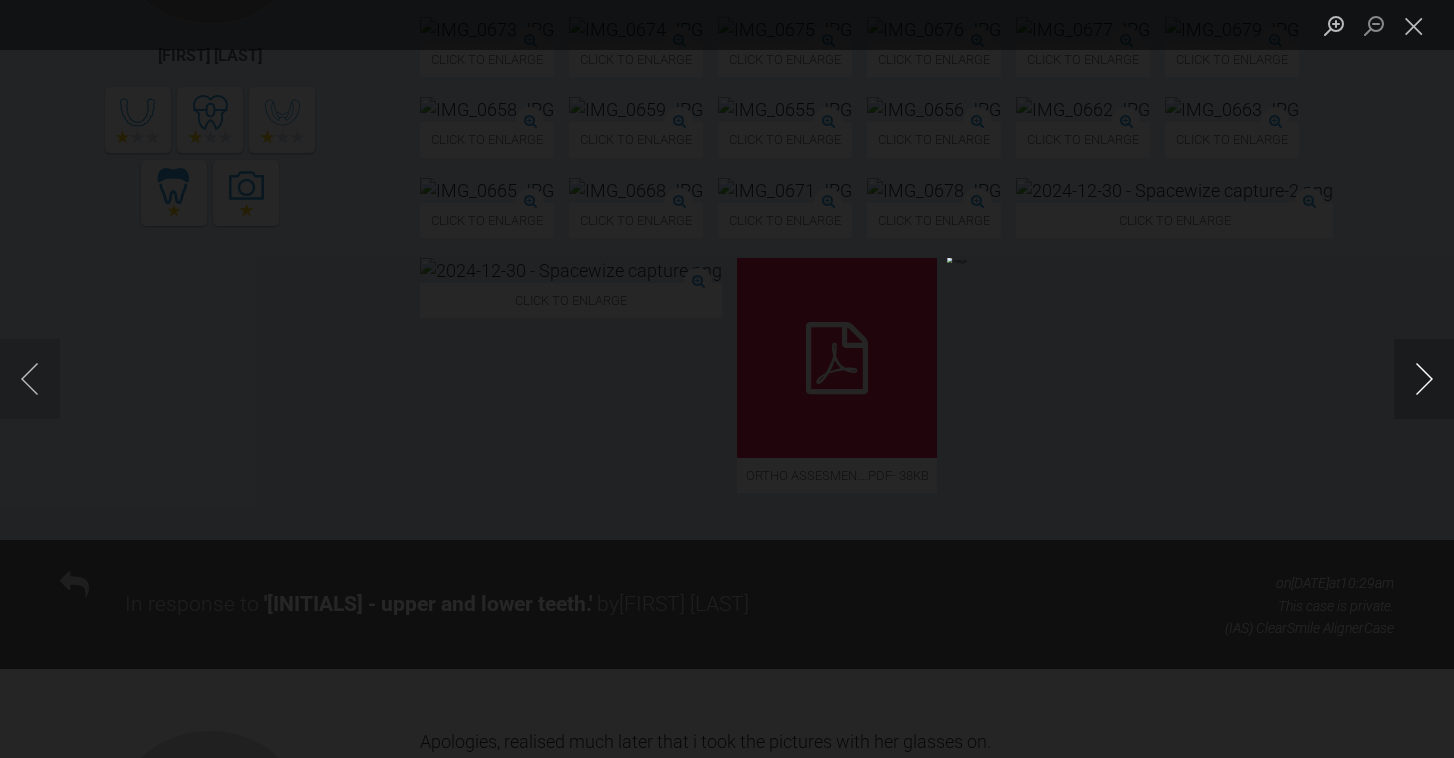 click at bounding box center (1424, 379) 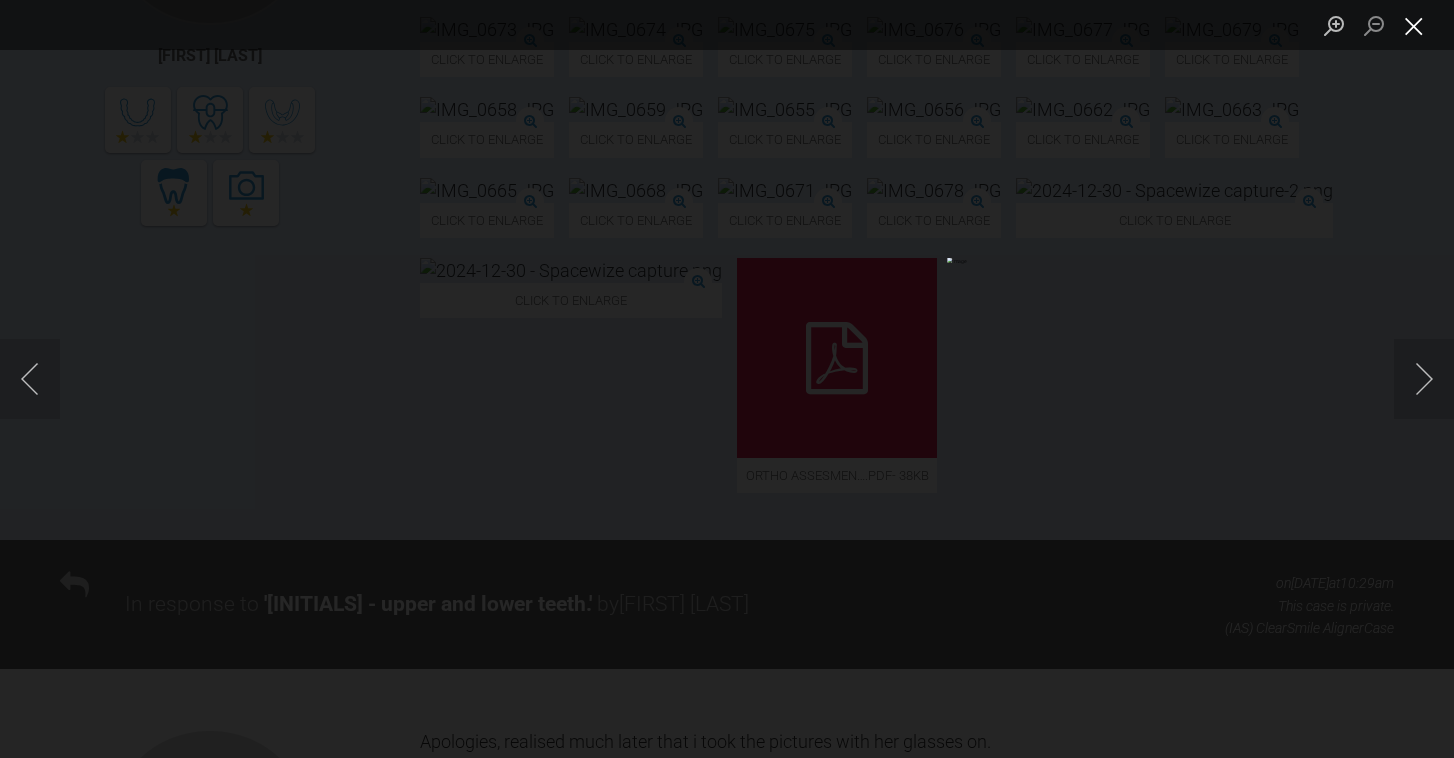 click at bounding box center [1414, 25] 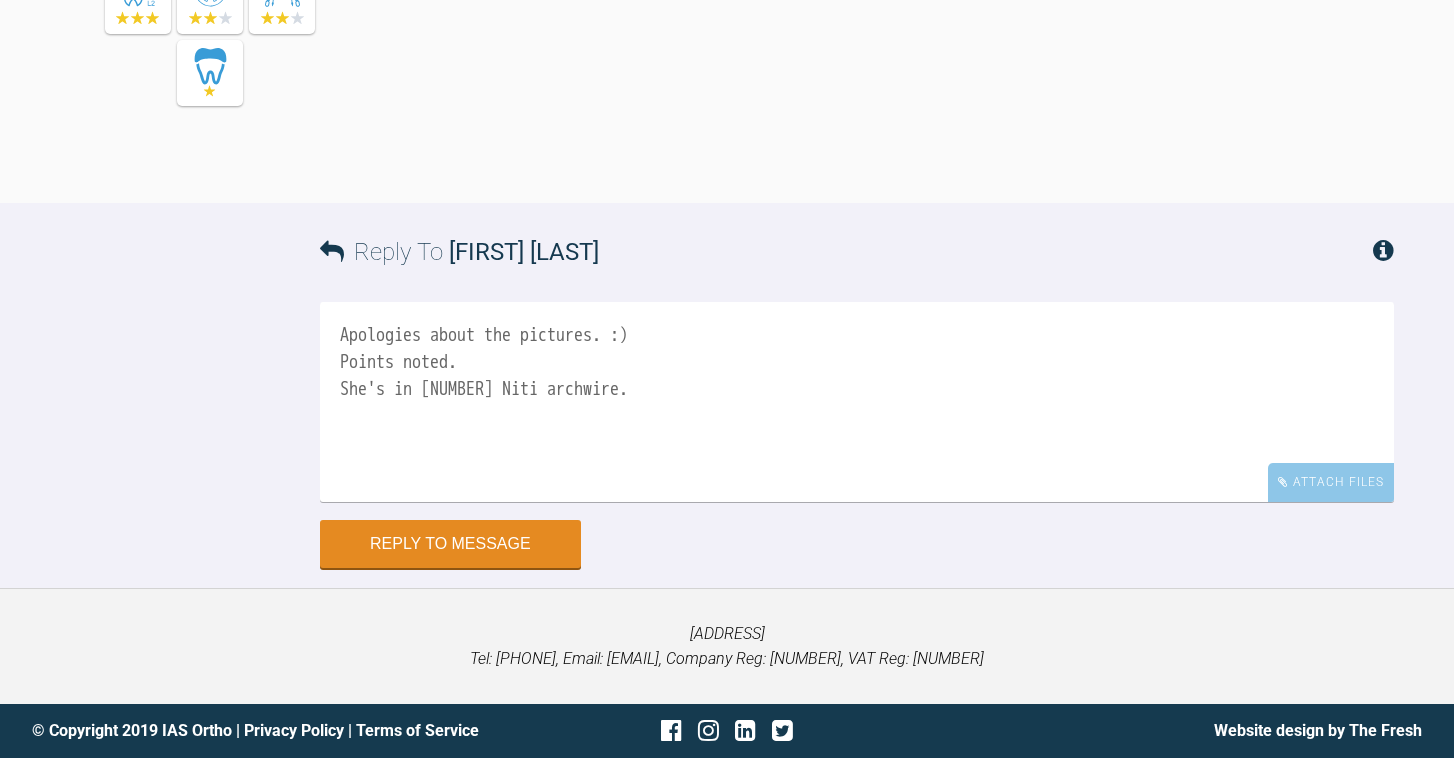 scroll, scrollTop: 20703, scrollLeft: 0, axis: vertical 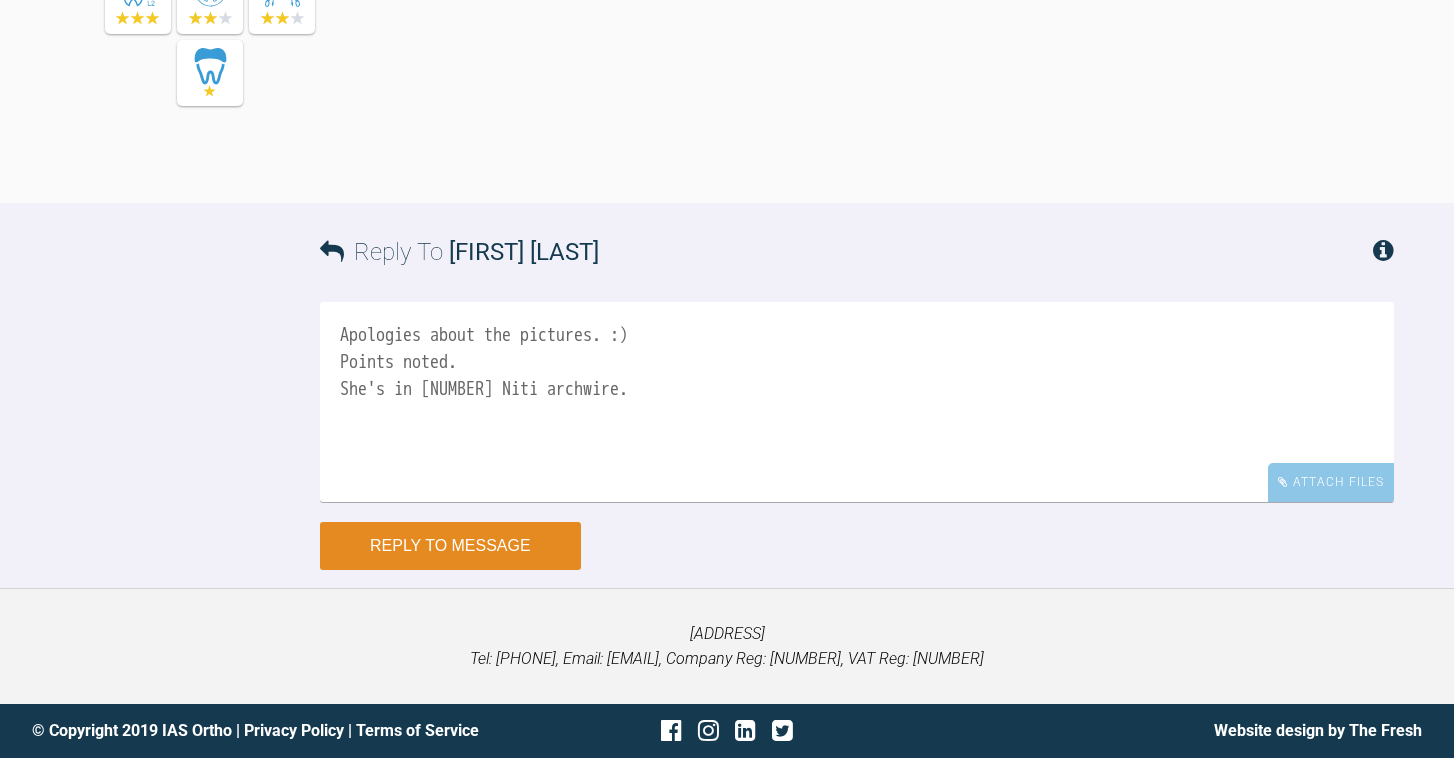 click on "Reply to Message" at bounding box center (450, 546) 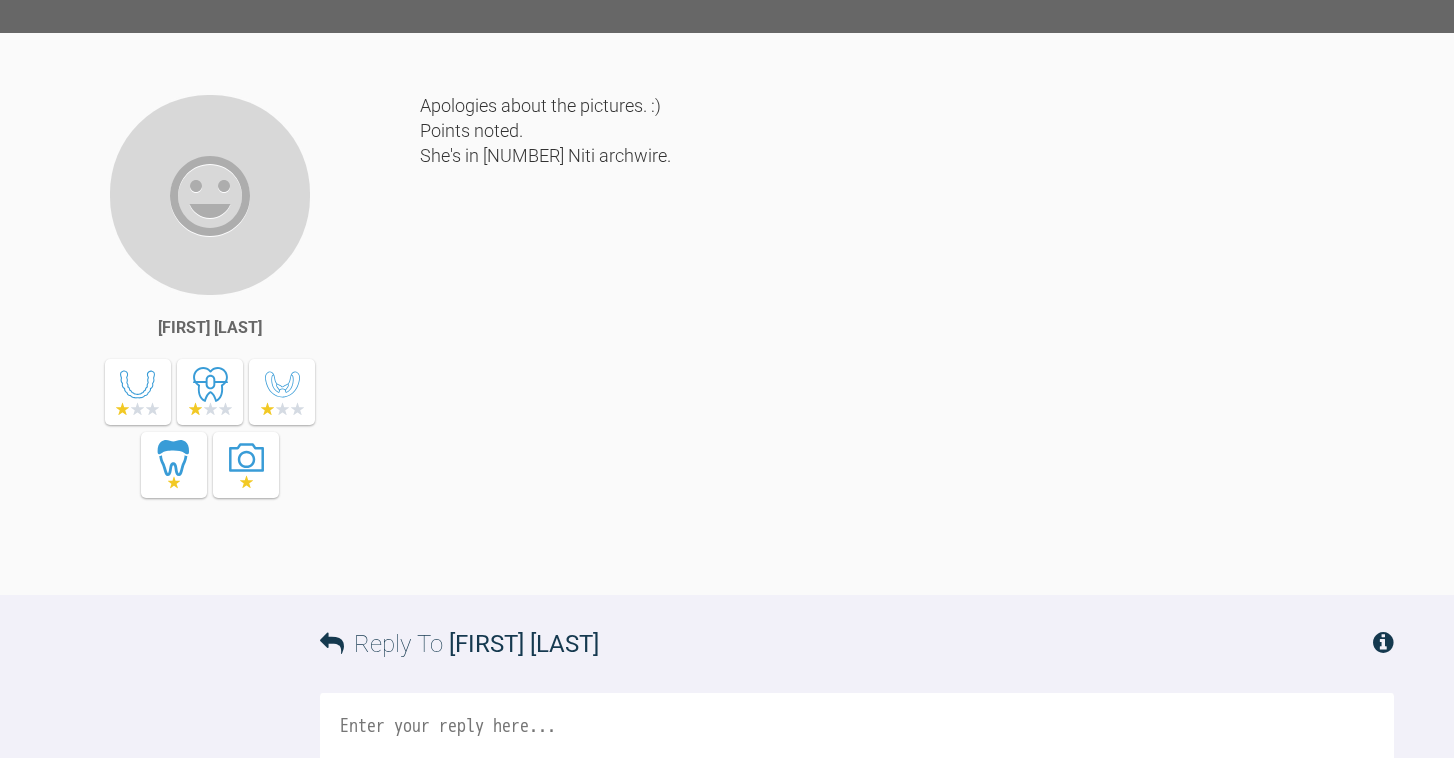 scroll, scrollTop: 19443, scrollLeft: 0, axis: vertical 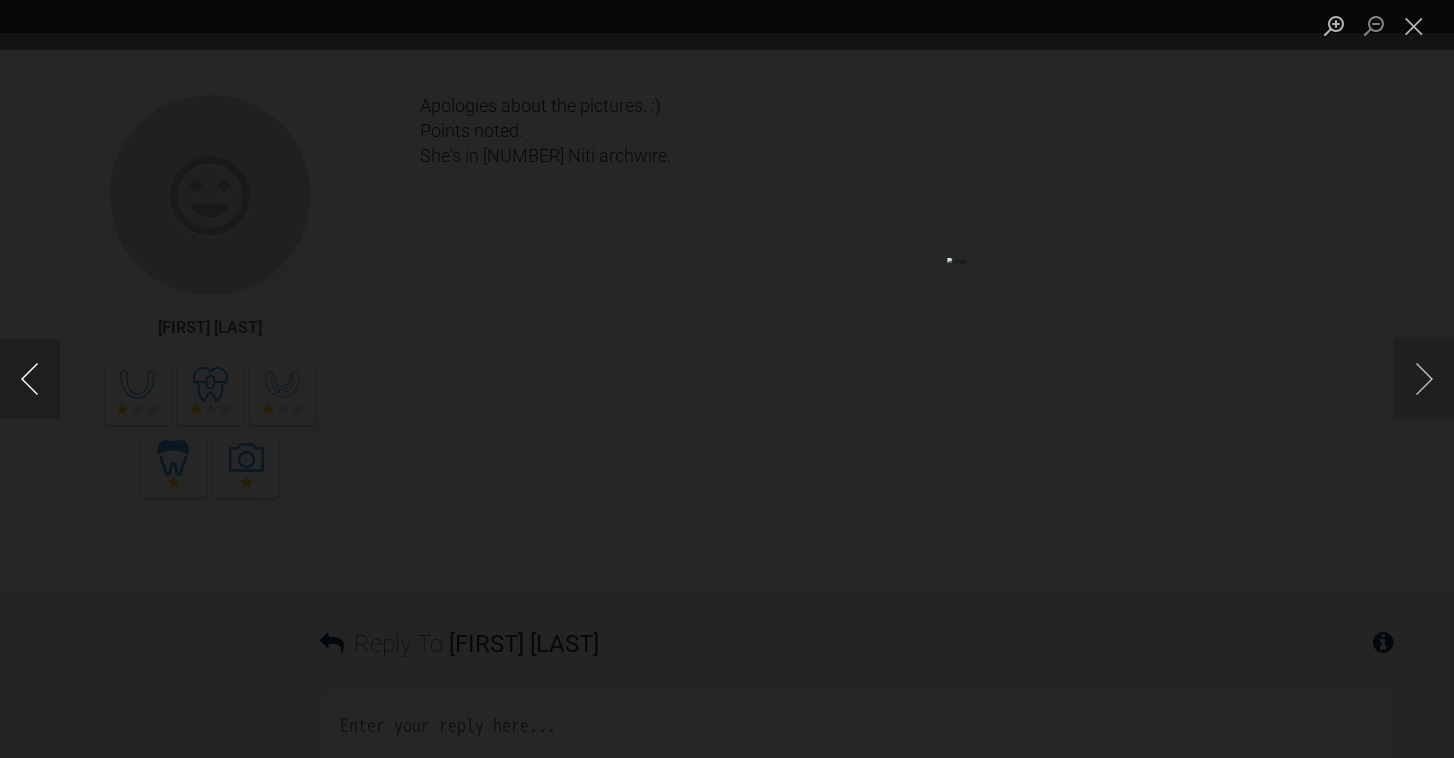 click at bounding box center (30, 379) 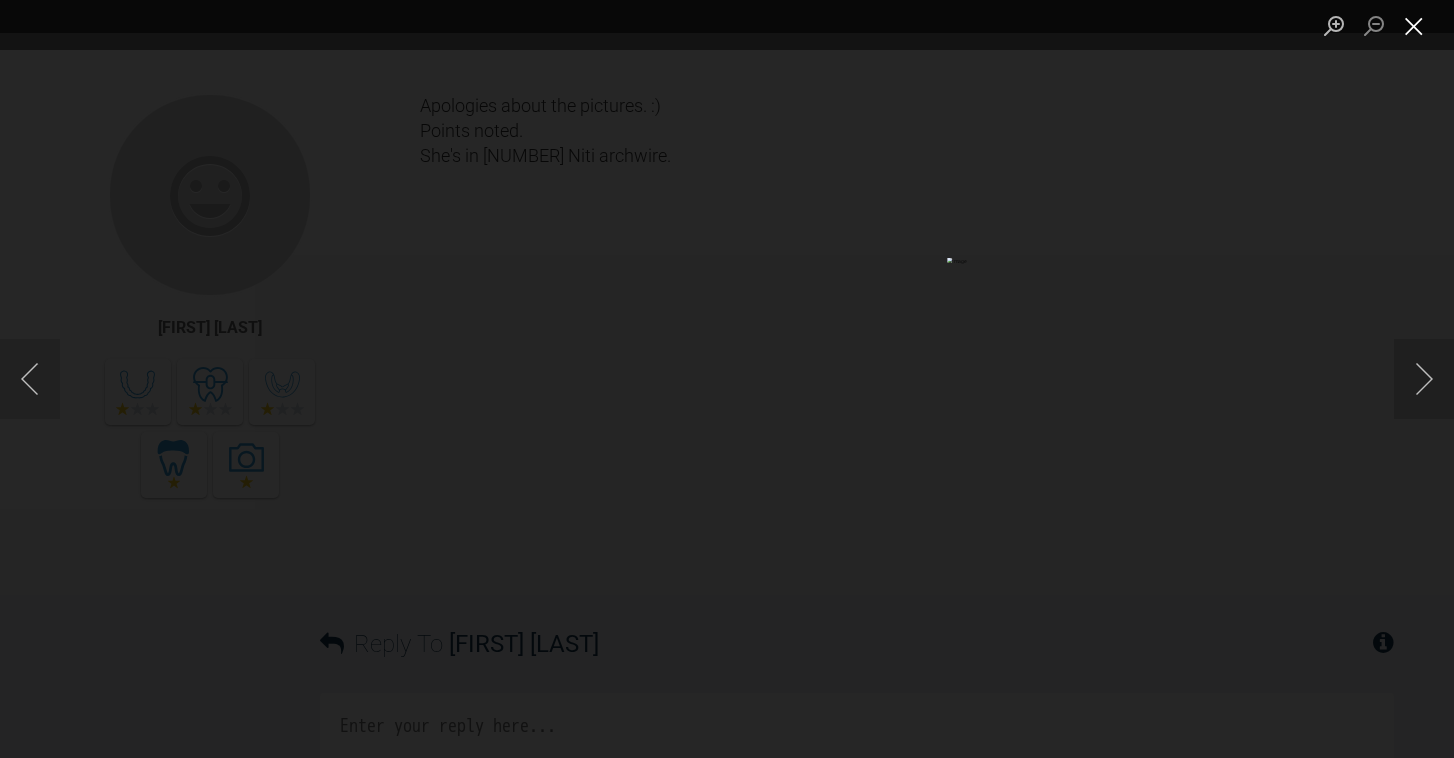 click at bounding box center (1414, 25) 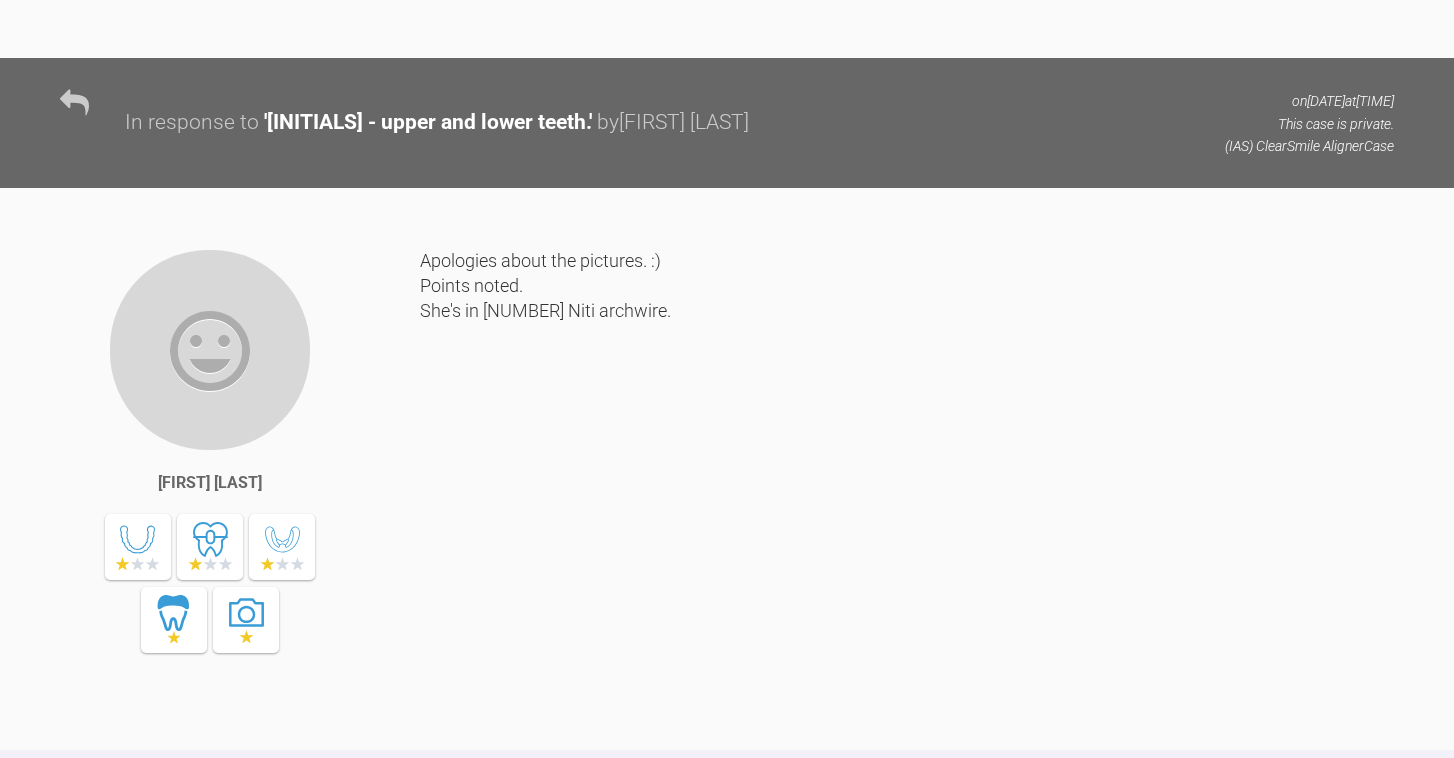 scroll, scrollTop: 19290, scrollLeft: 0, axis: vertical 